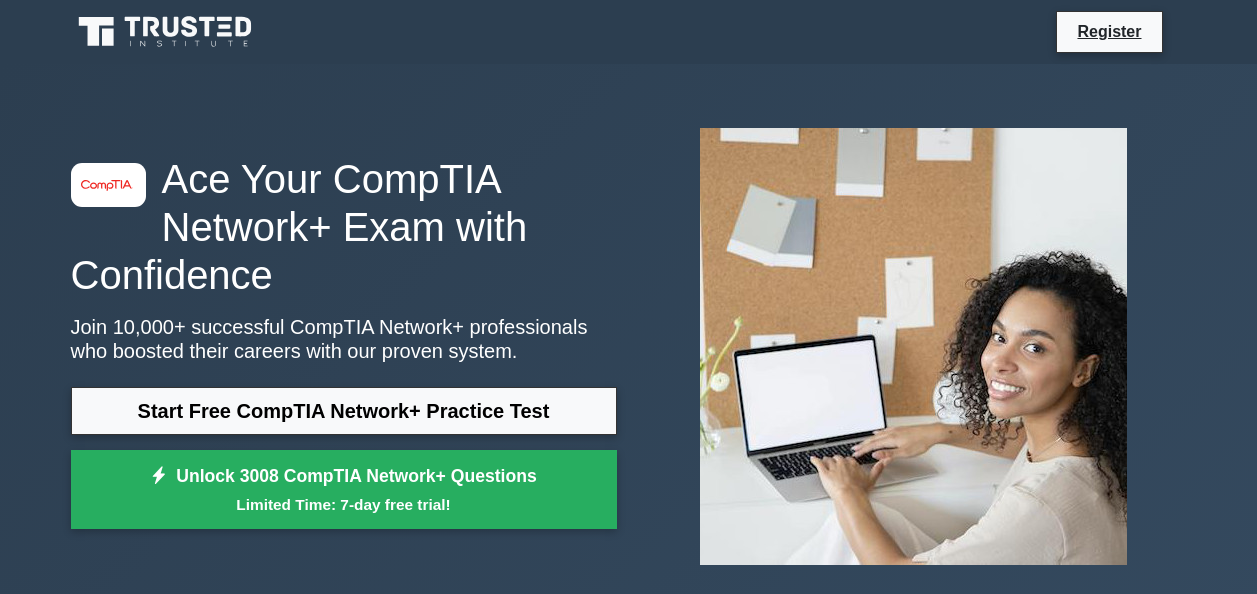 scroll, scrollTop: 0, scrollLeft: 0, axis: both 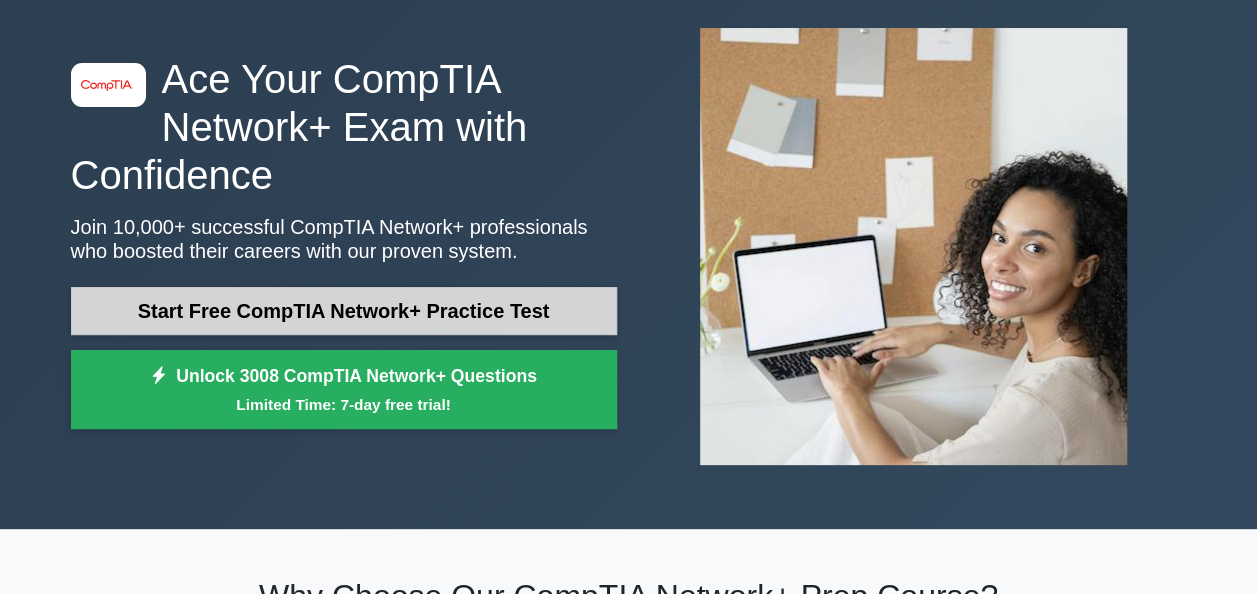 click on "Start Free CompTIA Network+ Practice Test" at bounding box center (344, 311) 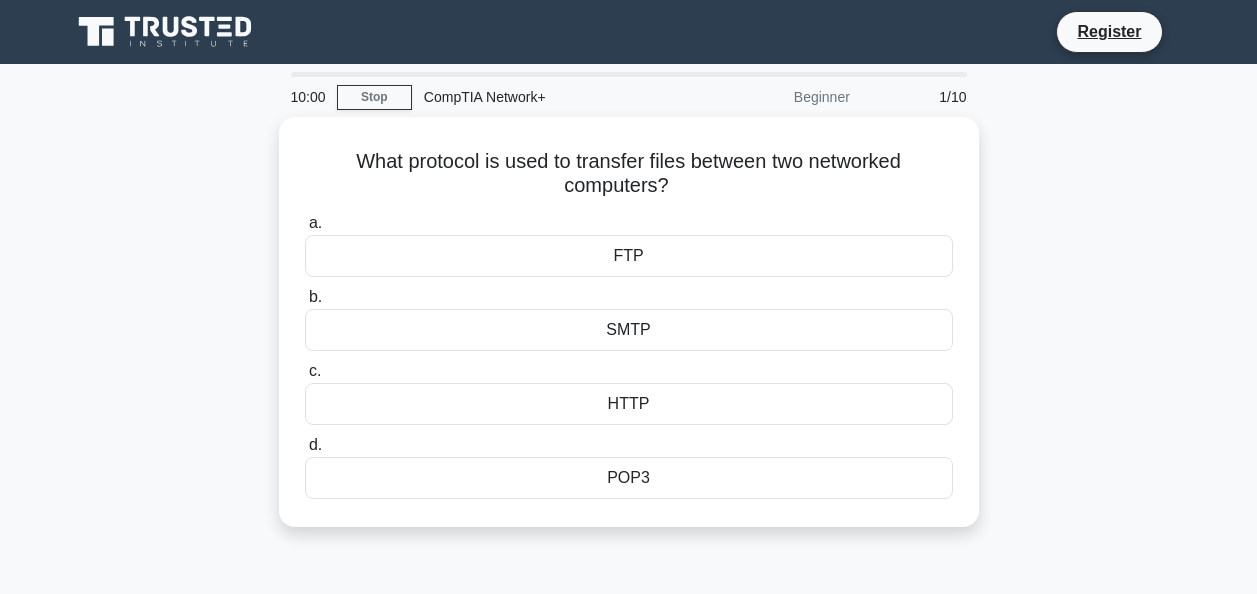 scroll, scrollTop: 0, scrollLeft: 0, axis: both 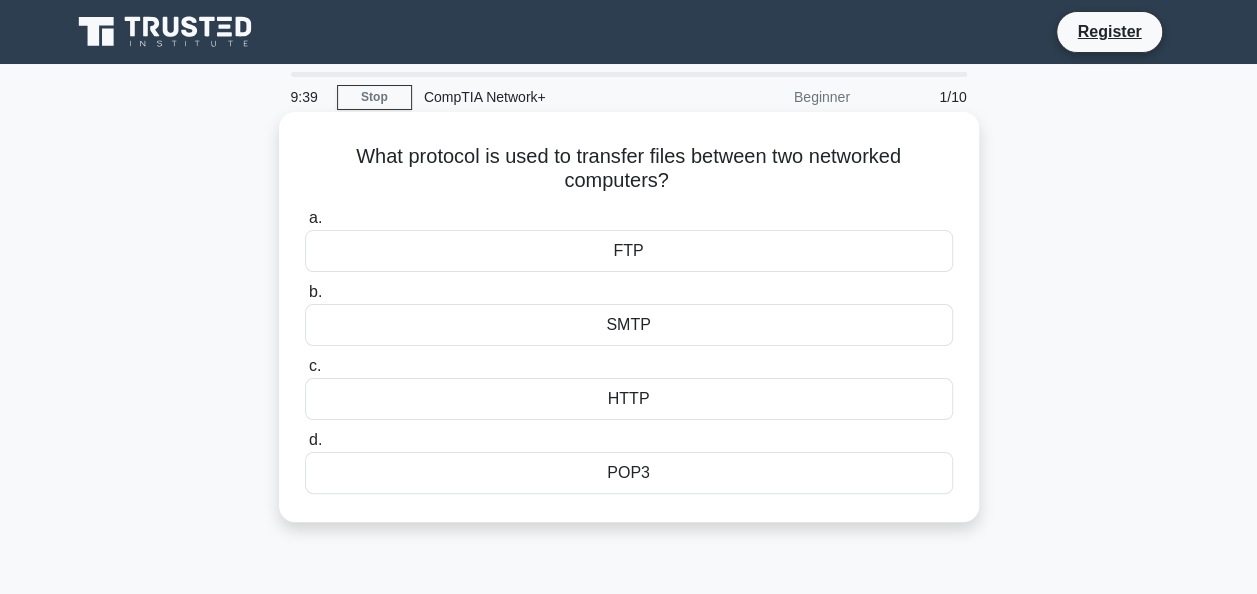 click on "FTP" at bounding box center (629, 251) 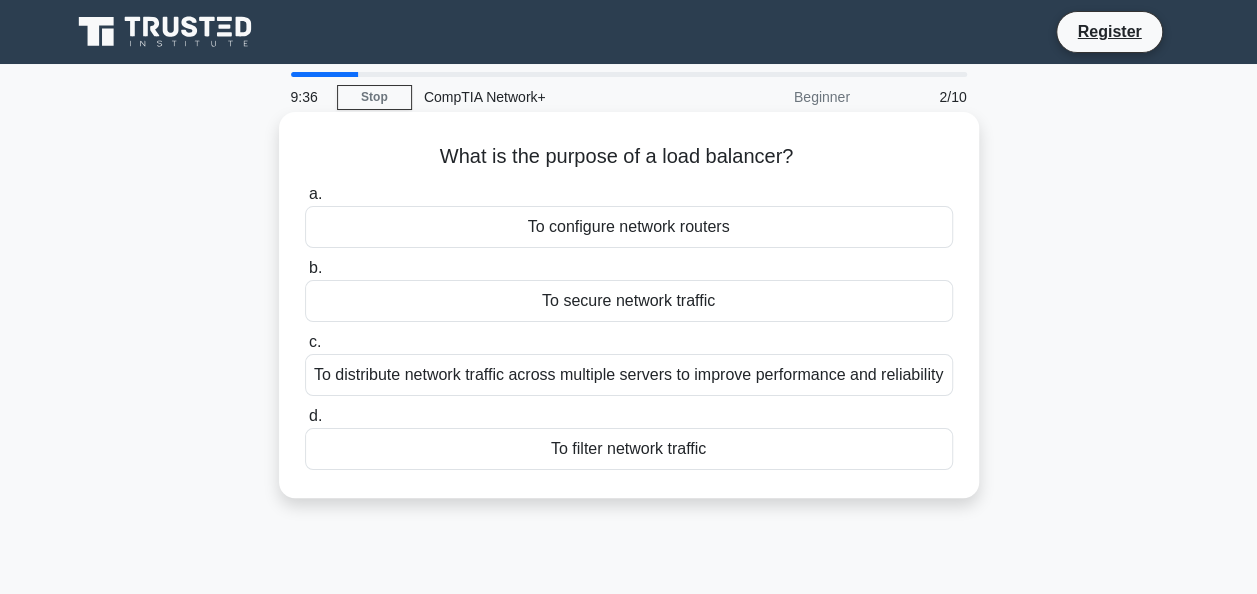 drag, startPoint x: 646, startPoint y: 254, endPoint x: 765, endPoint y: 228, distance: 121.80723 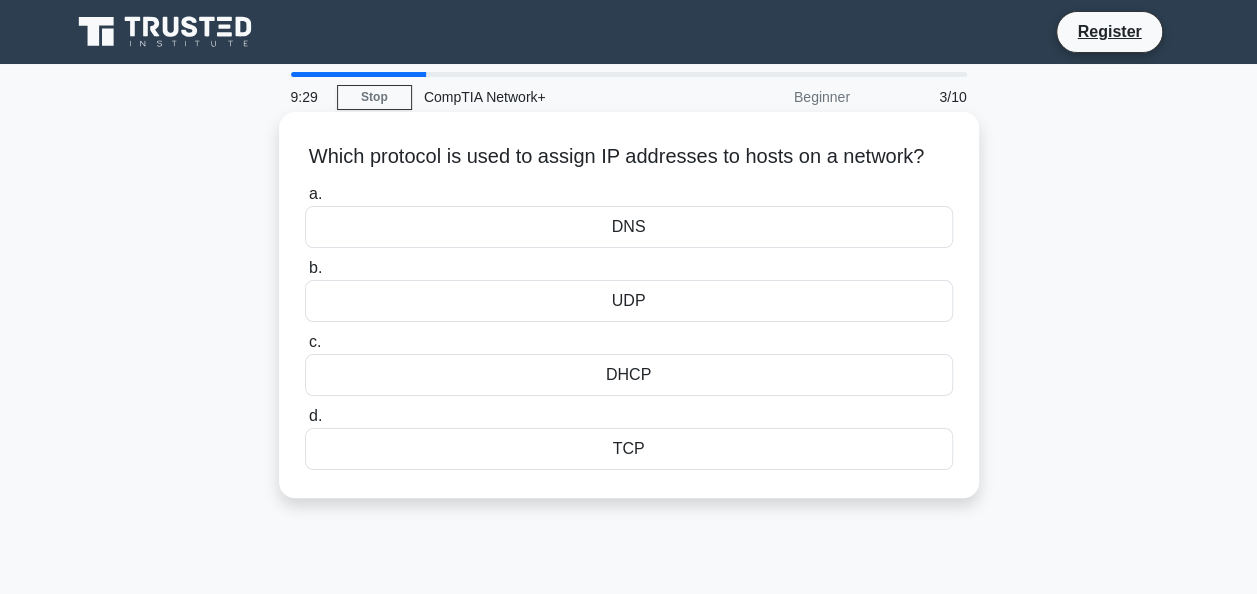 click on "DNS" at bounding box center [629, 227] 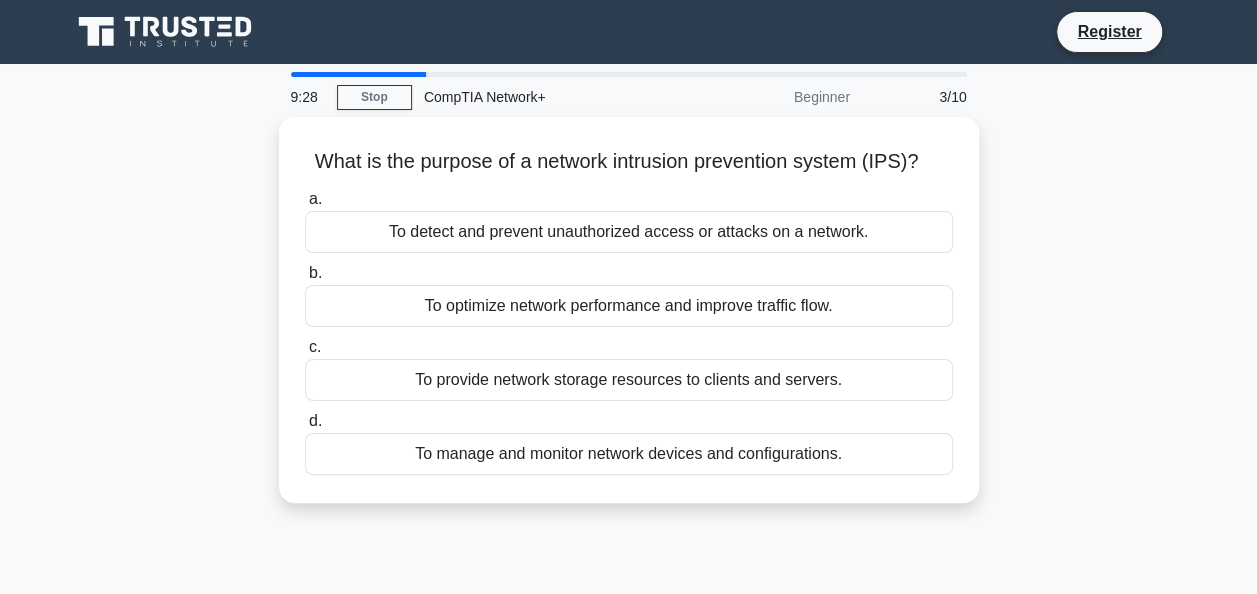click on "a.
To detect and prevent unauthorized access or attacks on a network.
b.
To optimize network performance and improve traffic flow.
c." at bounding box center [629, 331] 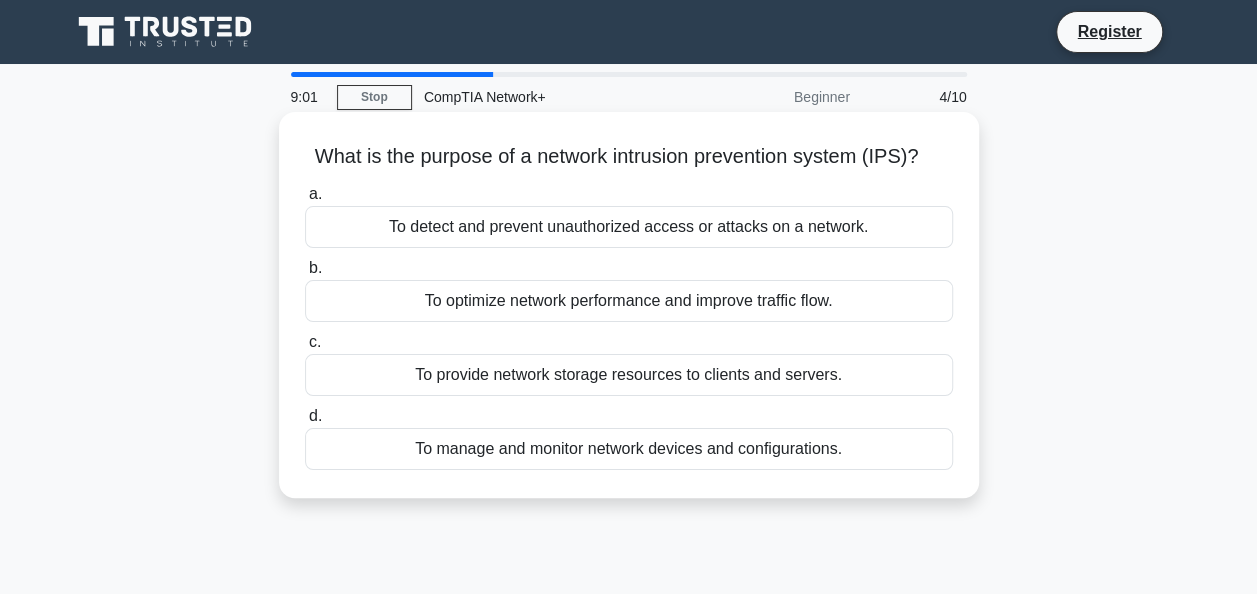 click on "To optimize network performance and improve traffic flow." at bounding box center [629, 301] 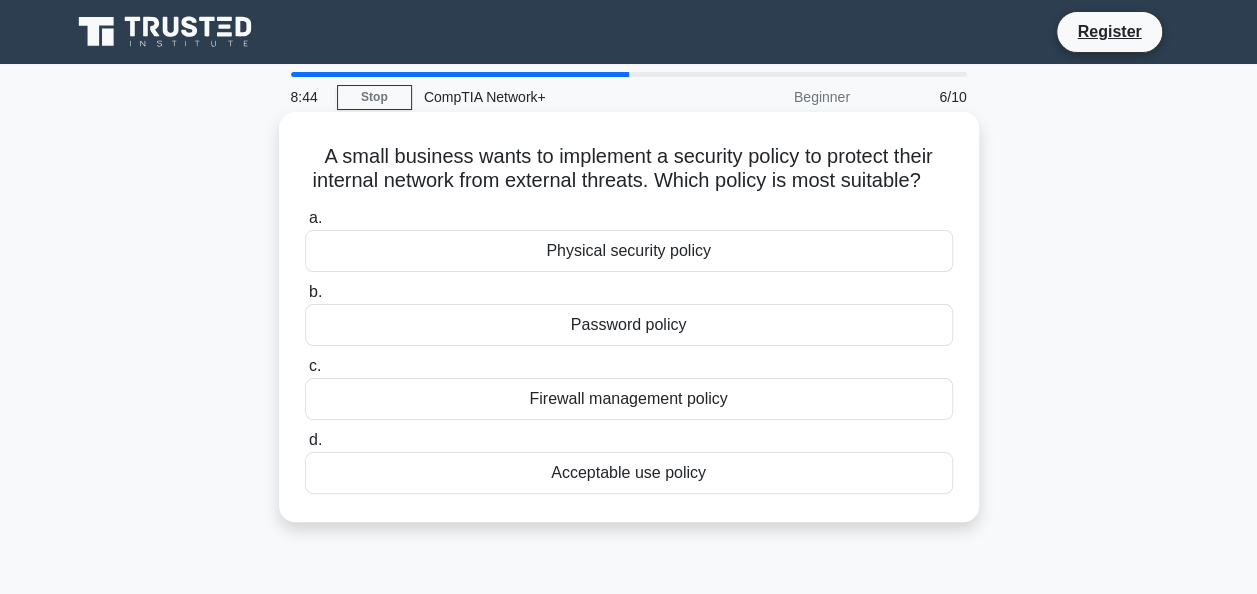 click on "Physical security policy" at bounding box center [629, 251] 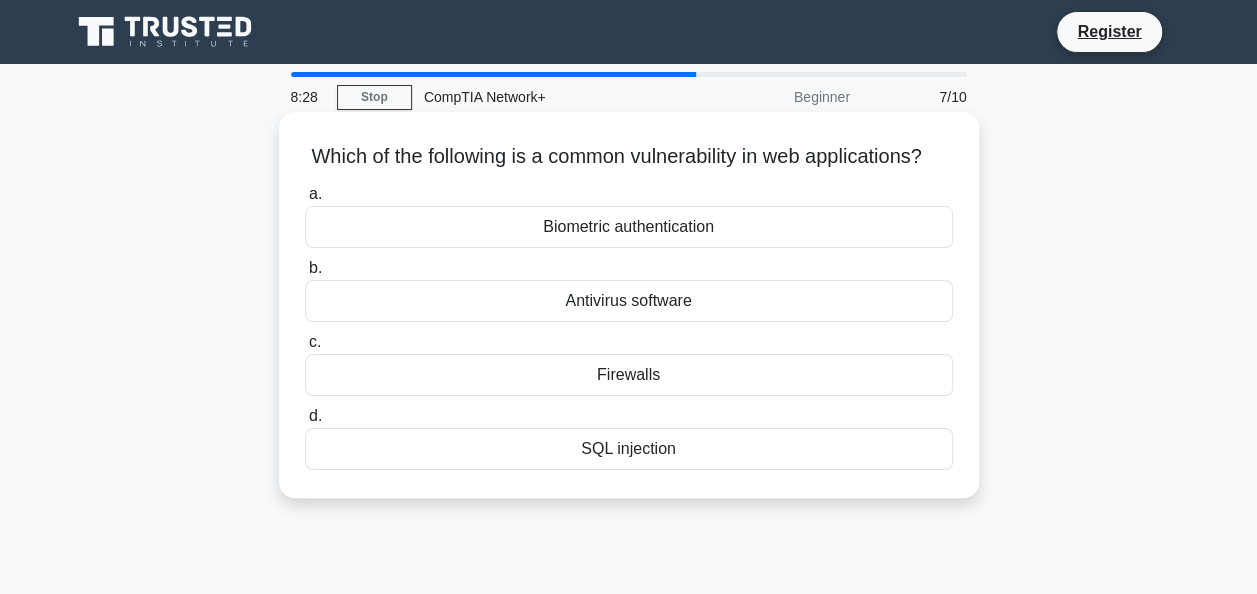 click on "SQL injection" at bounding box center (629, 449) 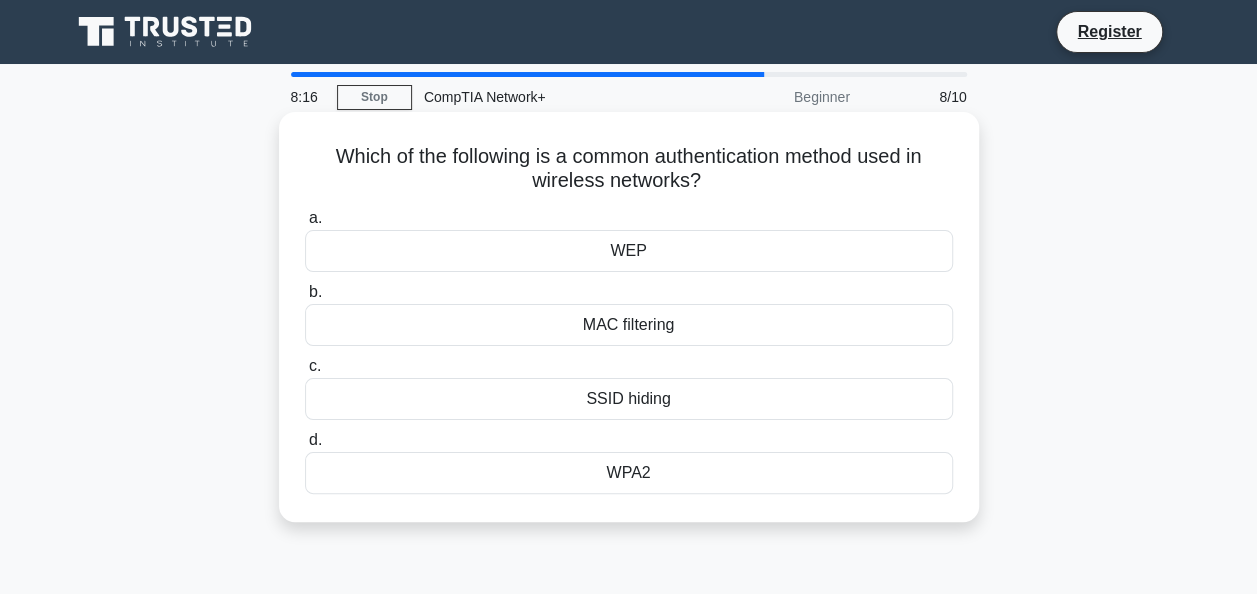click on "MAC filtering" at bounding box center (629, 325) 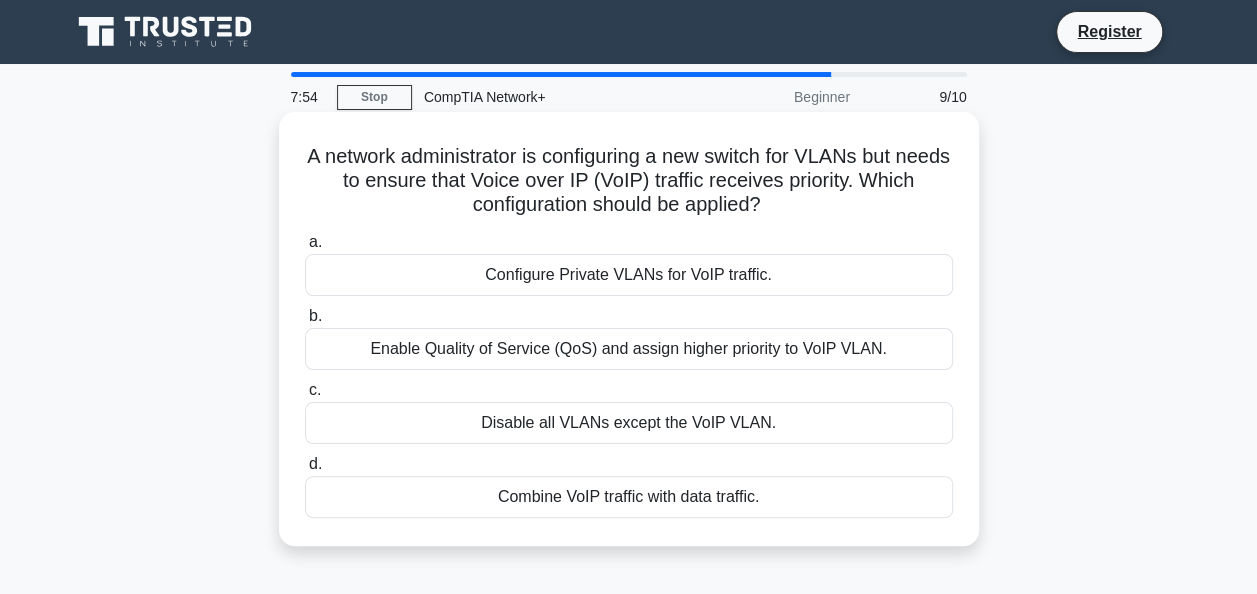 click on "Disable all VLANs except the VoIP VLAN." at bounding box center [629, 423] 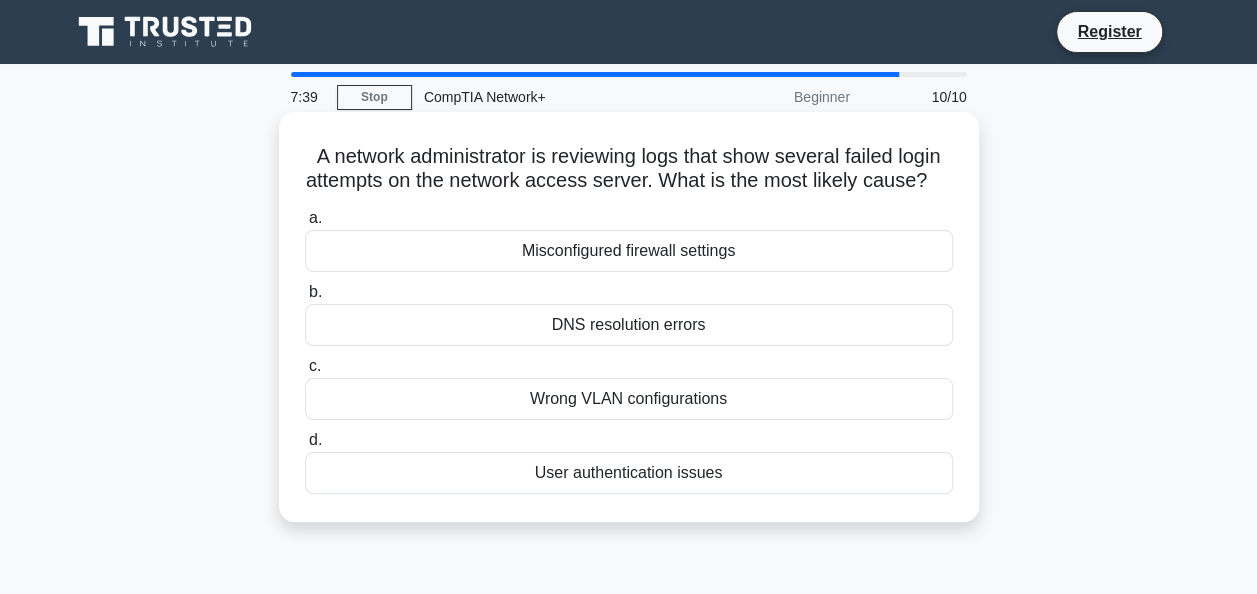 click on "Wrong VLAN configurations" at bounding box center [629, 399] 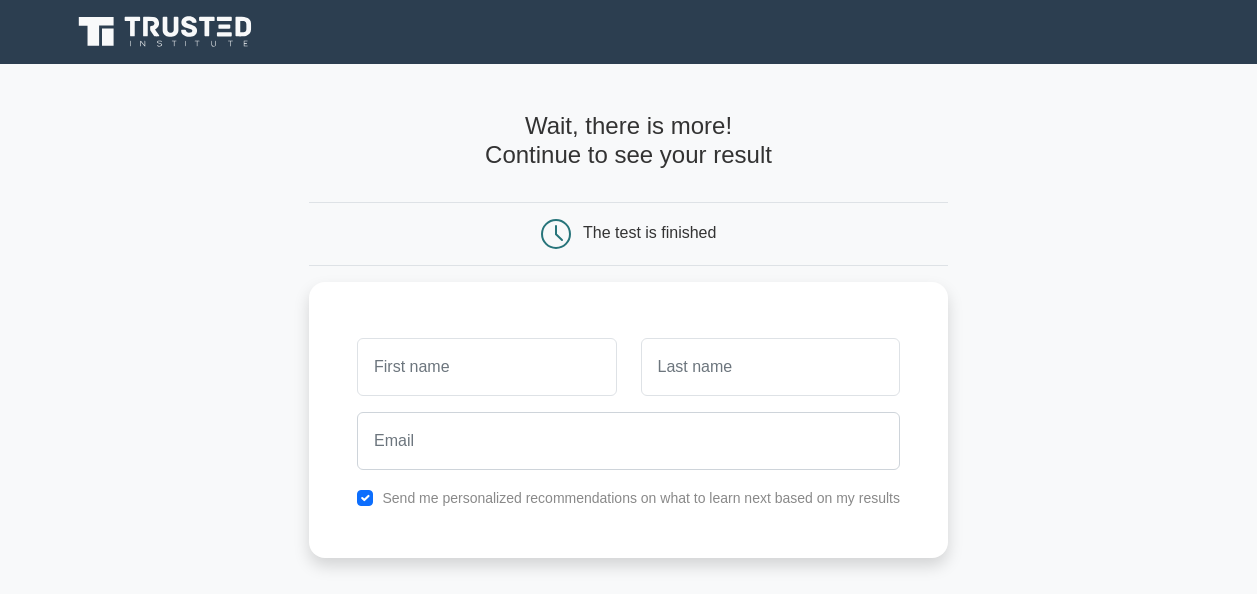 scroll, scrollTop: 0, scrollLeft: 0, axis: both 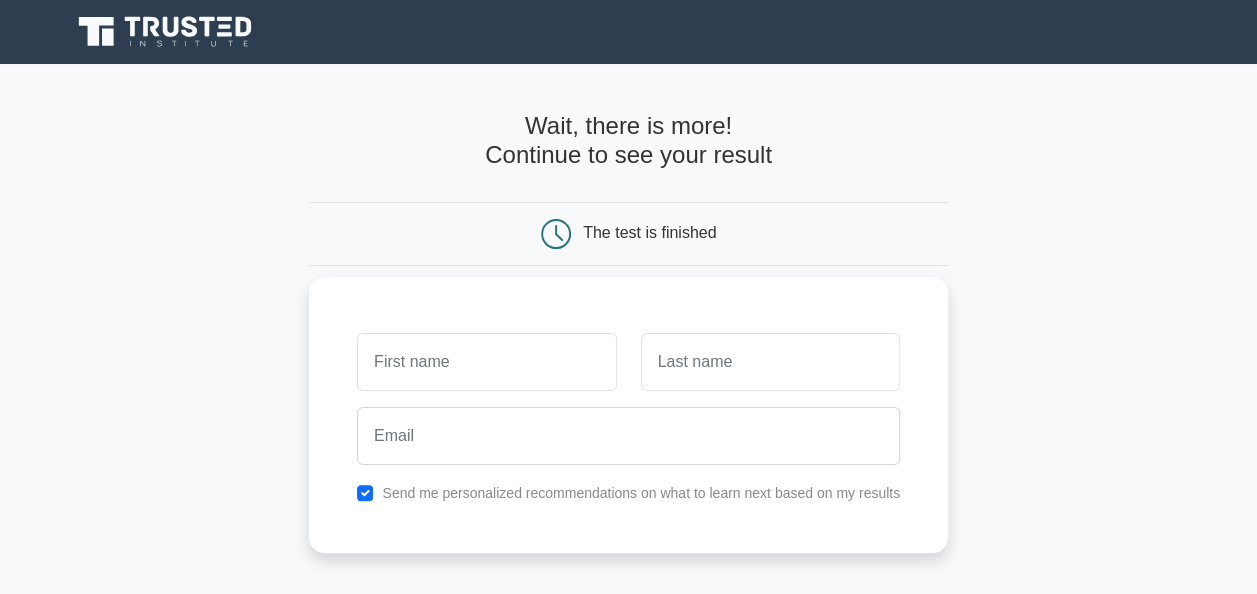click at bounding box center (486, 362) 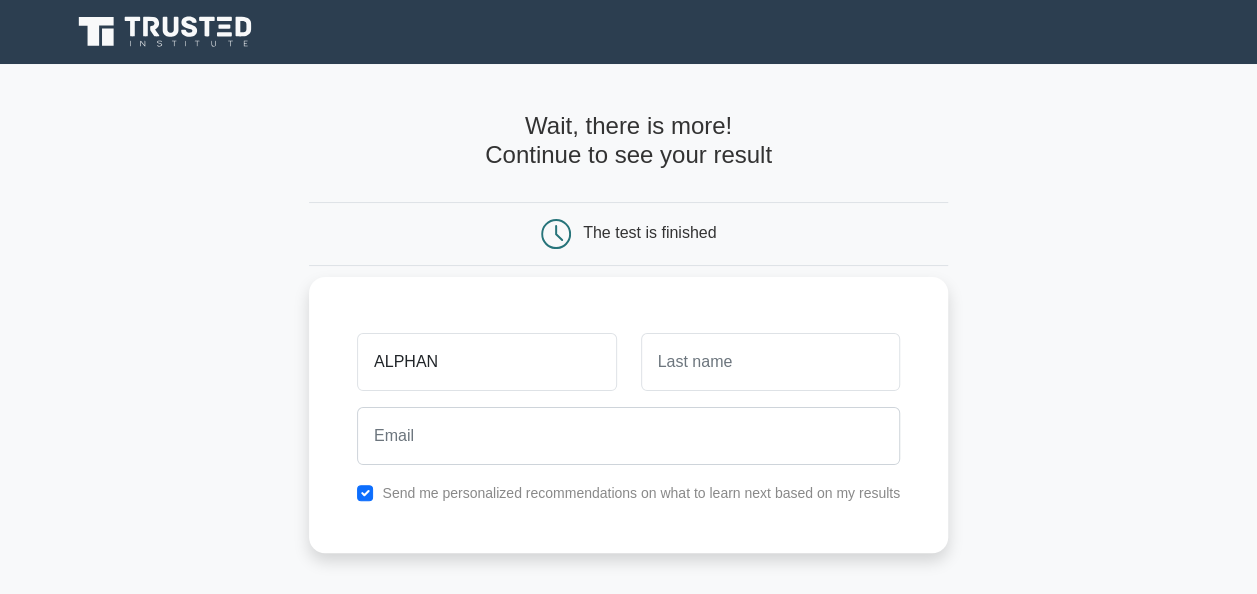 type on "ALPHAN" 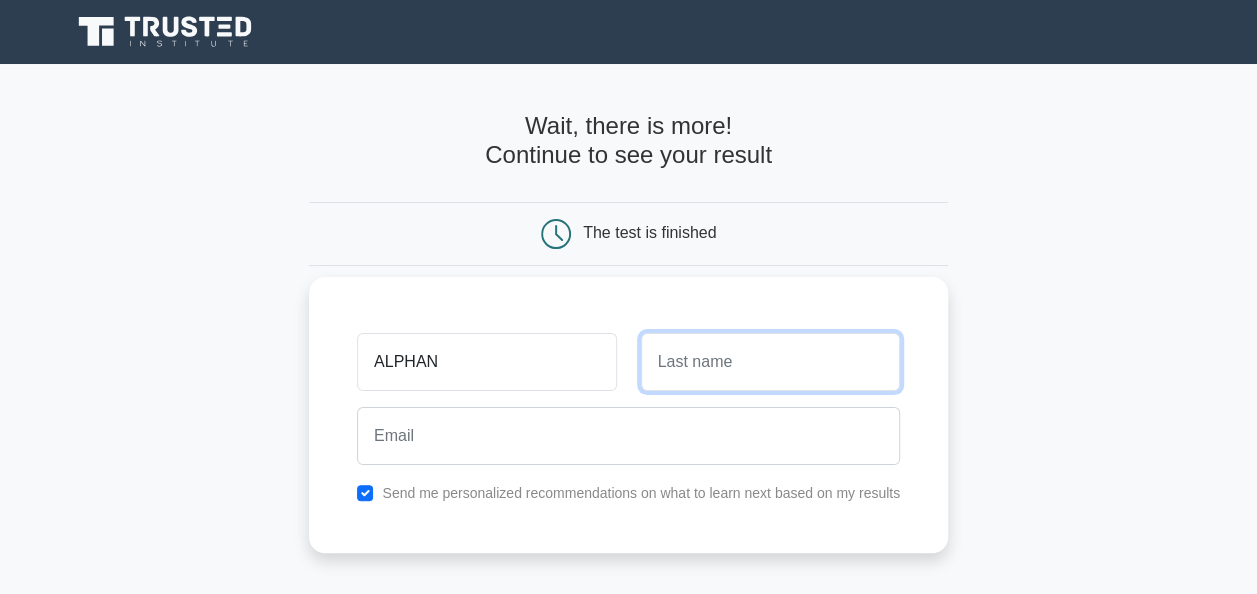 click at bounding box center [770, 362] 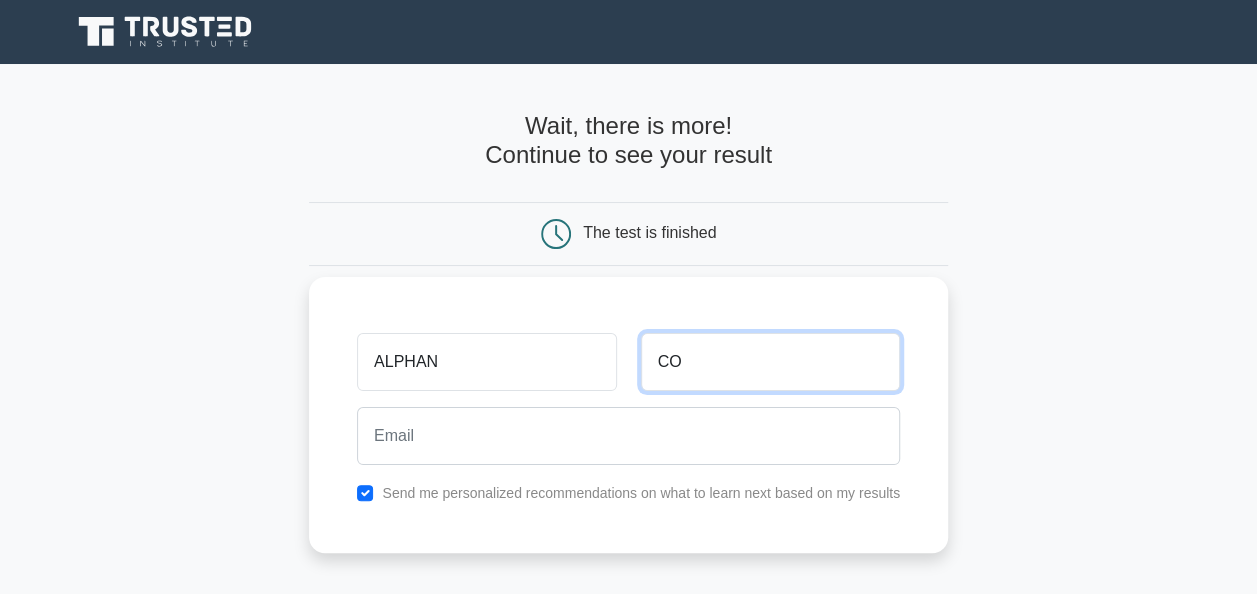 type on "C" 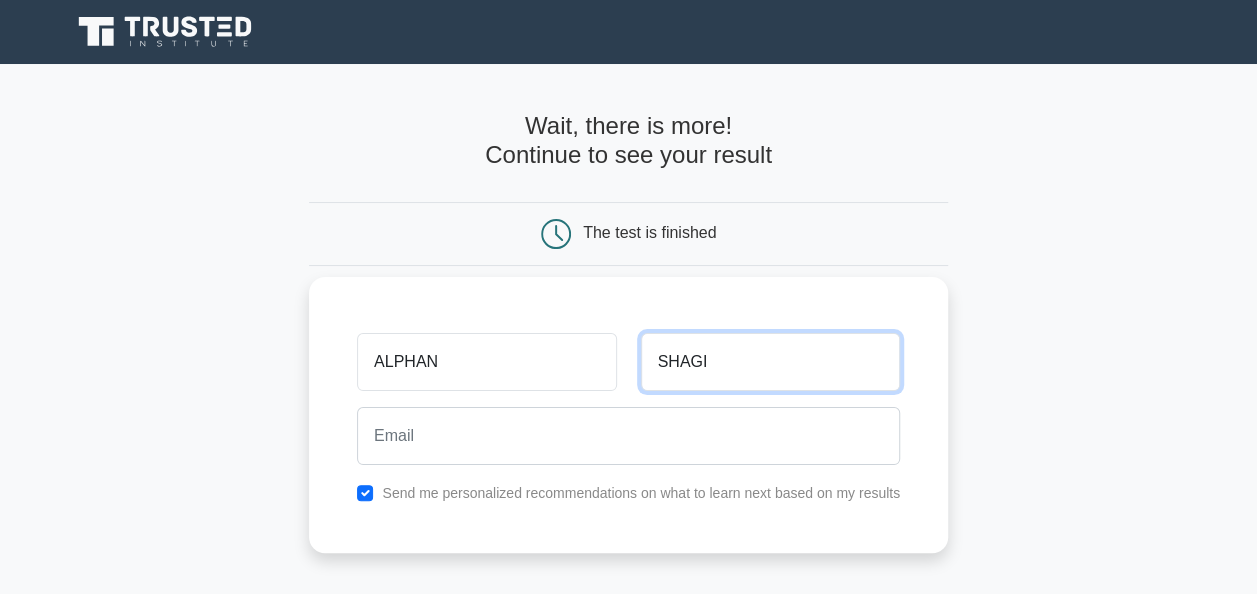 type on "SHAGI" 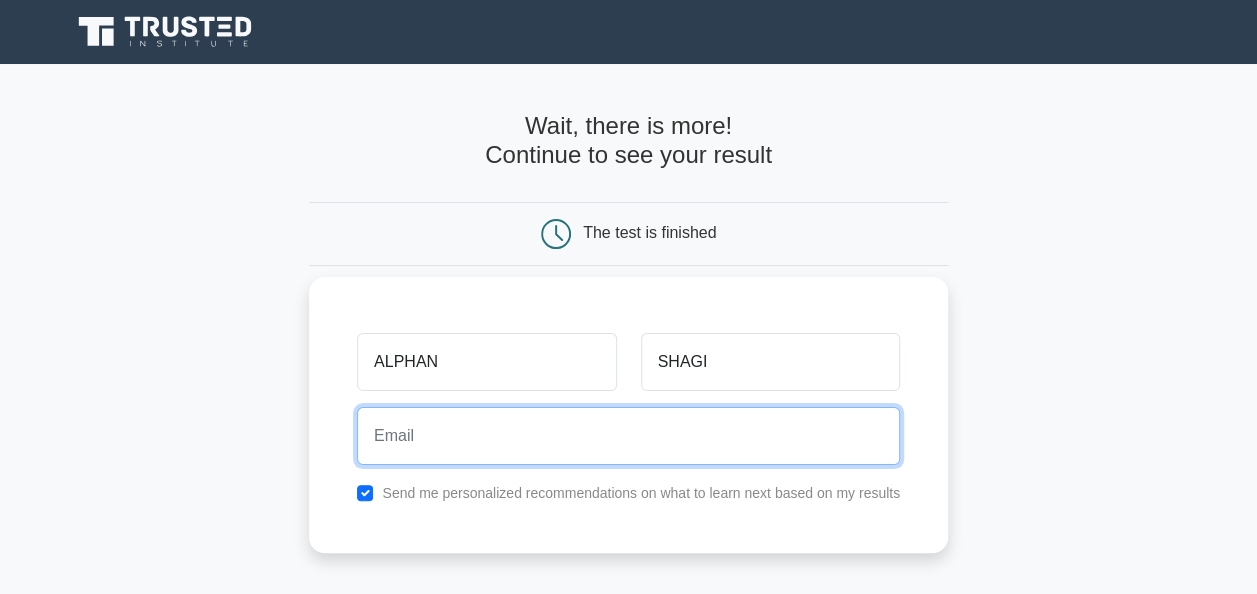 click at bounding box center (628, 436) 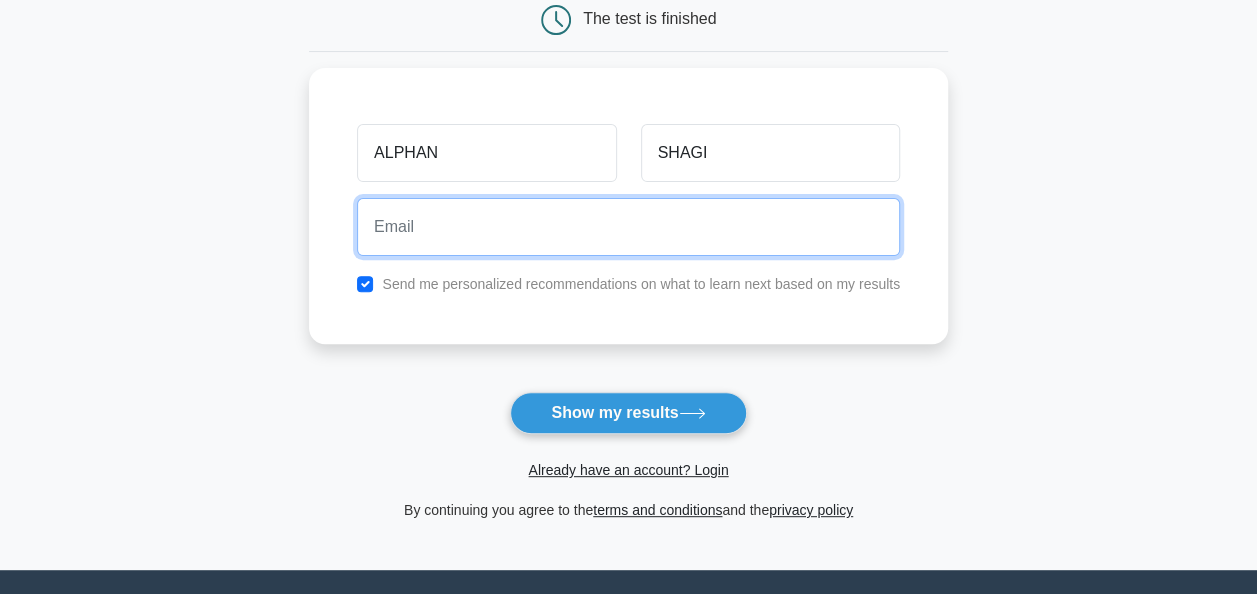 scroll, scrollTop: 208, scrollLeft: 0, axis: vertical 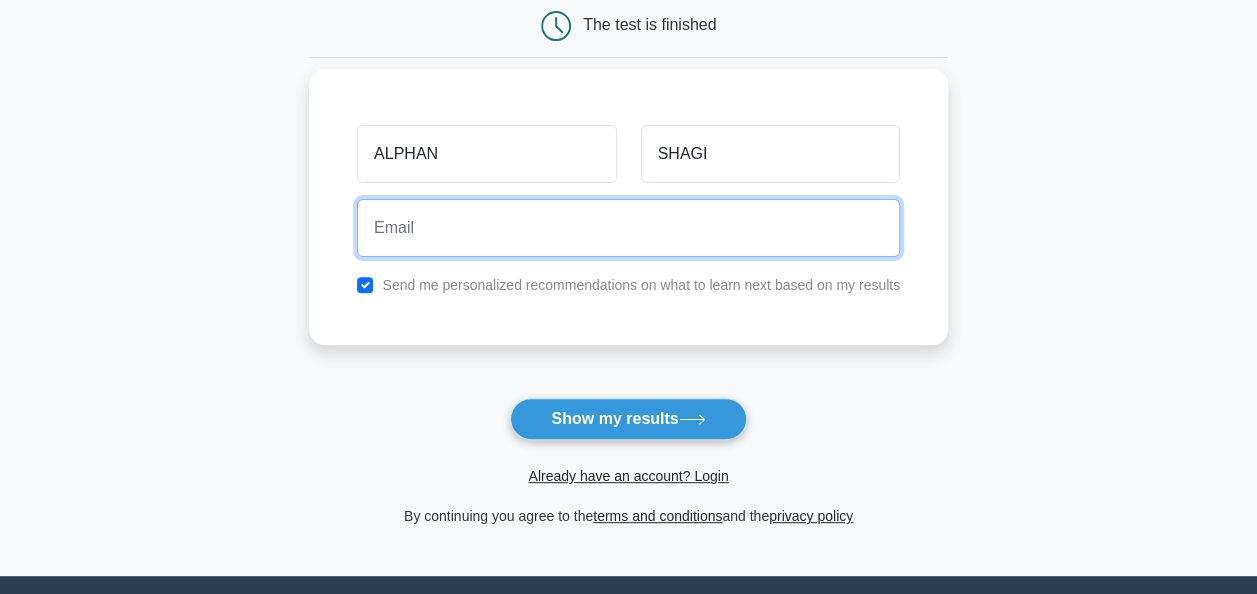 click at bounding box center (628, 228) 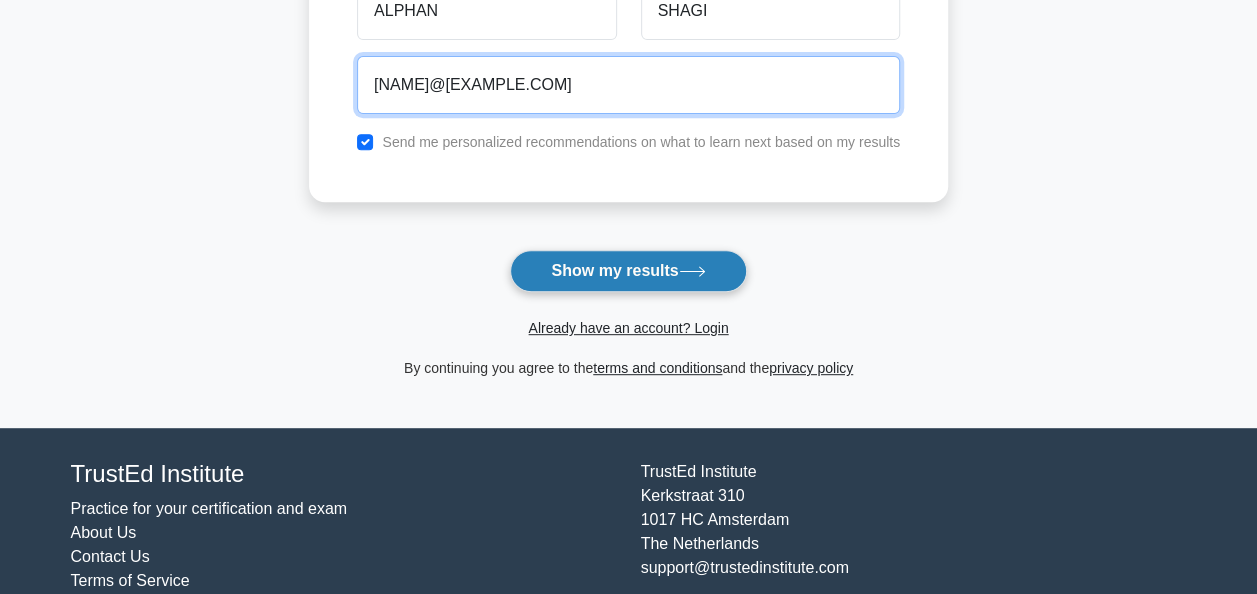 scroll, scrollTop: 408, scrollLeft: 0, axis: vertical 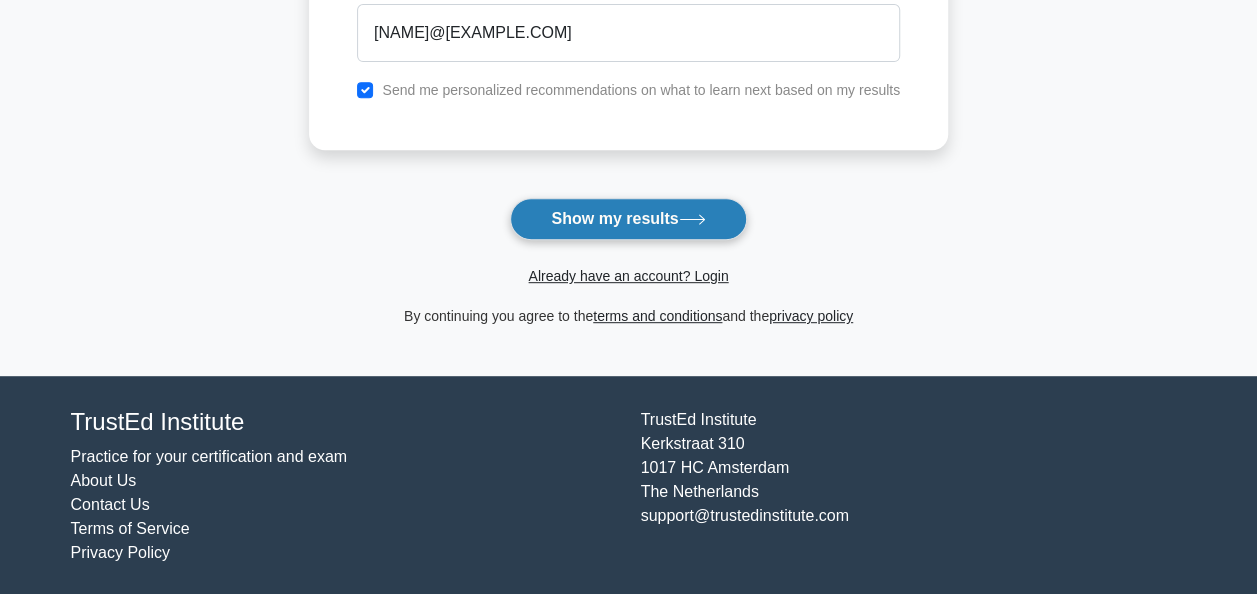 click on "Show my results" at bounding box center (628, 219) 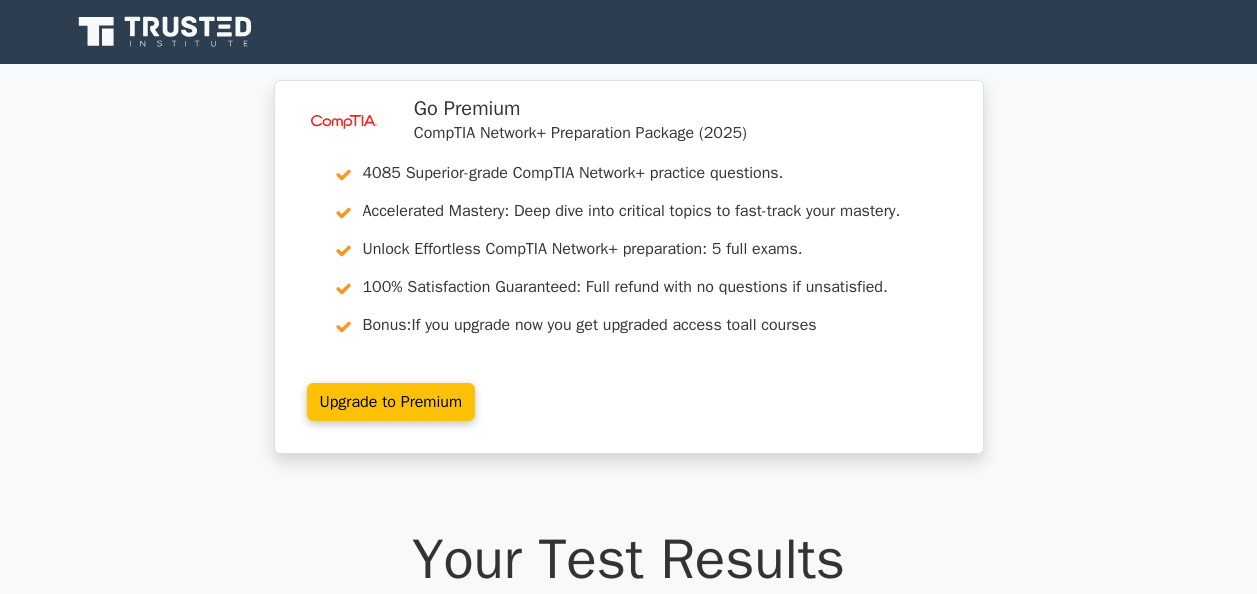scroll, scrollTop: 0, scrollLeft: 0, axis: both 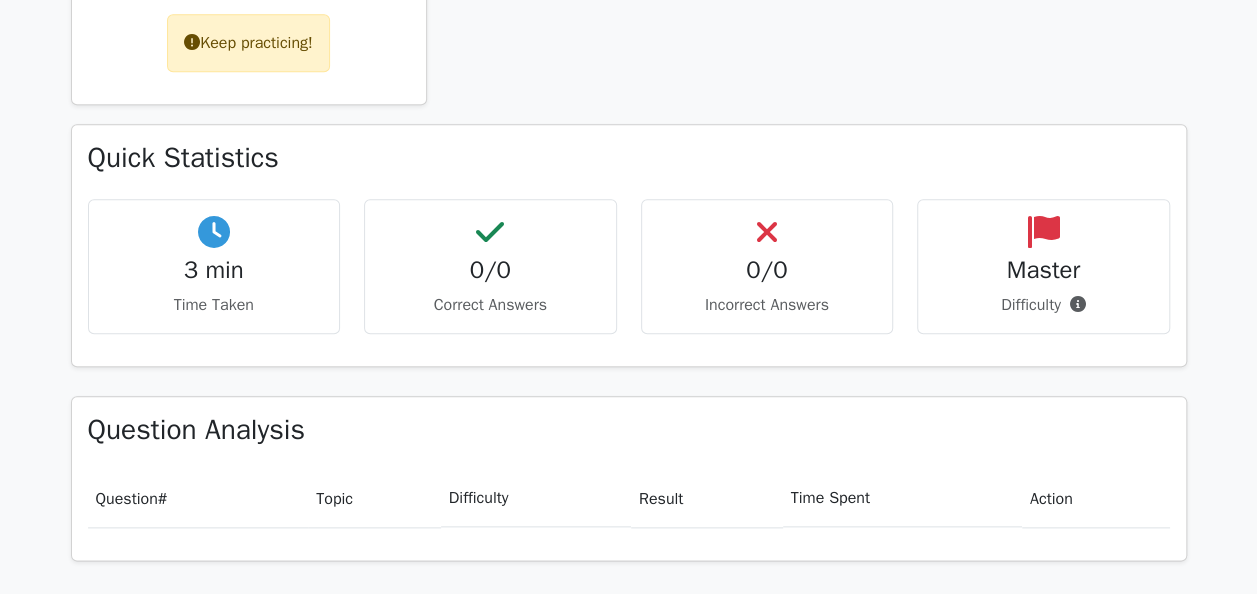 click at bounding box center [214, 232] 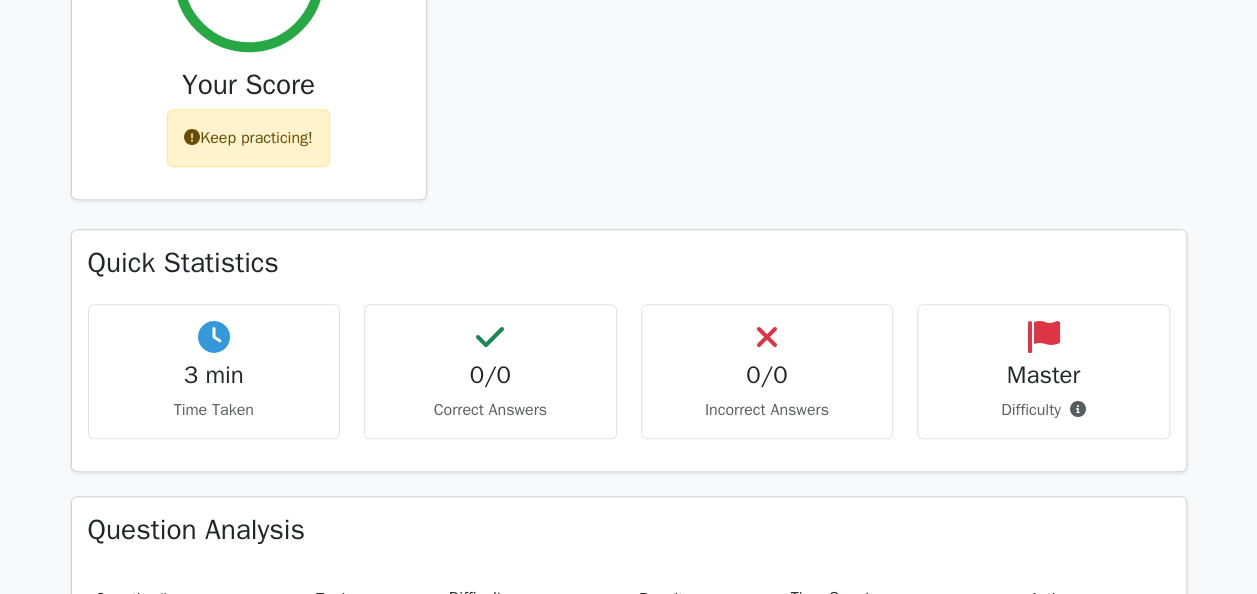 click on "Keep practicing!" at bounding box center (248, 138) 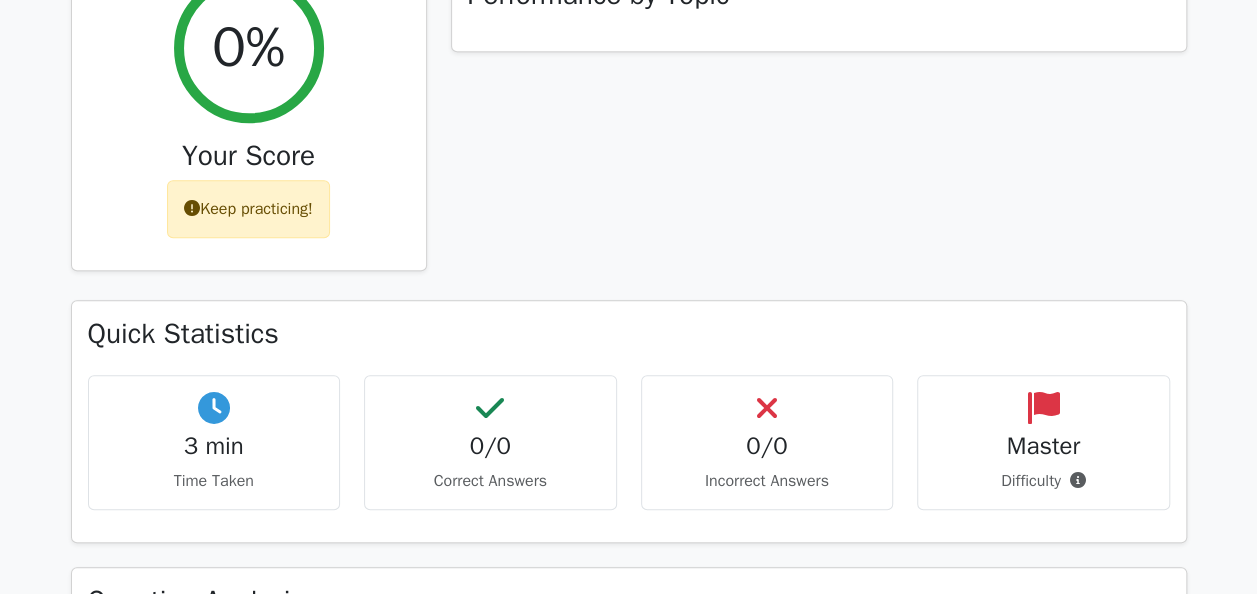 scroll, scrollTop: 598, scrollLeft: 0, axis: vertical 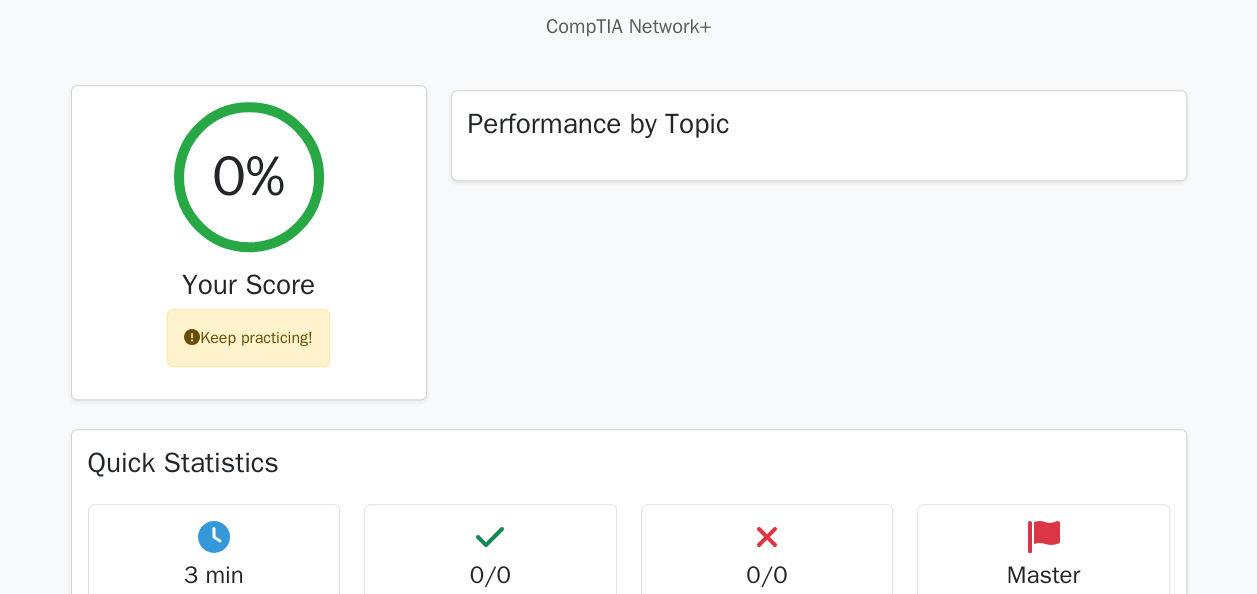 drag, startPoint x: 240, startPoint y: 344, endPoint x: 300, endPoint y: 297, distance: 76.2168 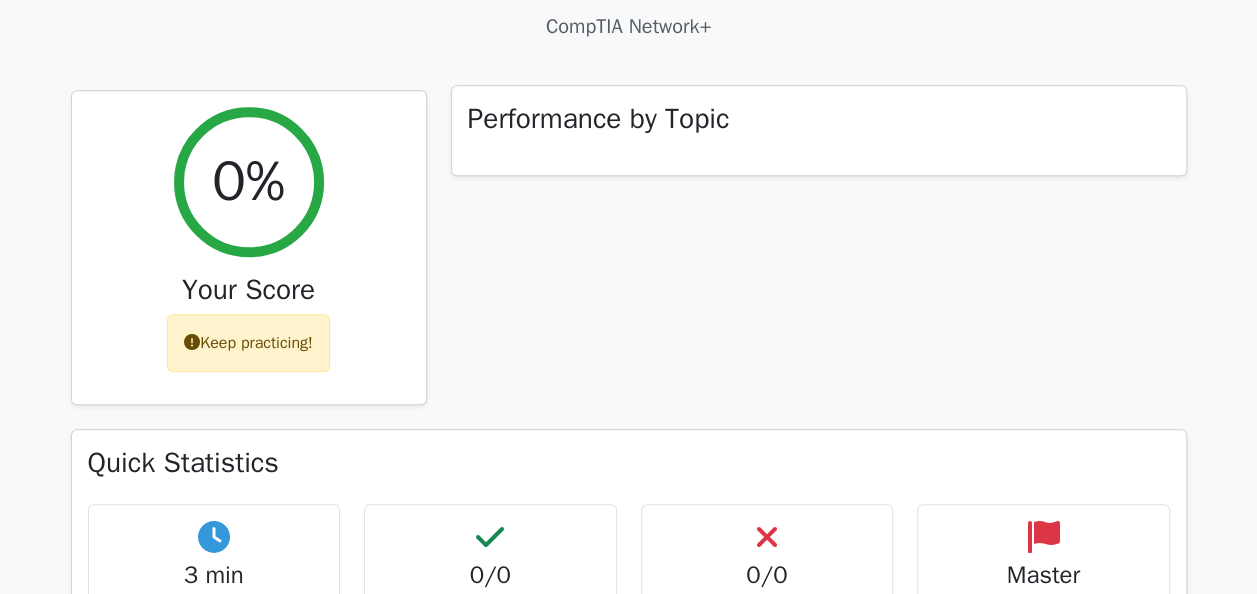 click on "Performance by Topic" at bounding box center [599, 119] 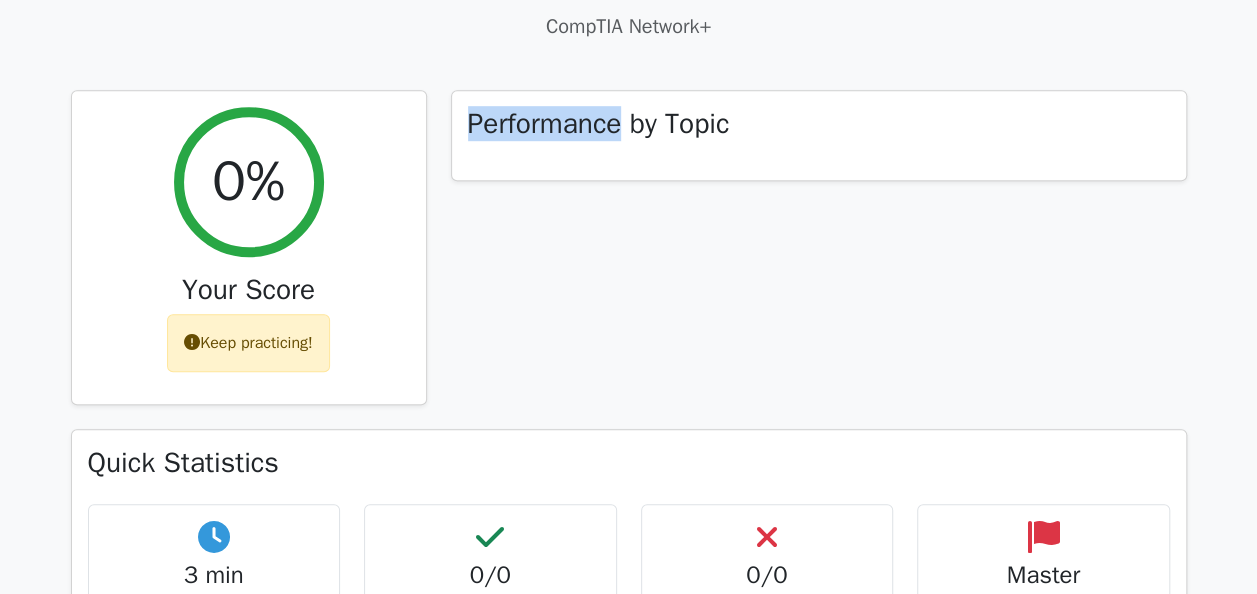 drag, startPoint x: 594, startPoint y: 122, endPoint x: 440, endPoint y: 285, distance: 224.24316 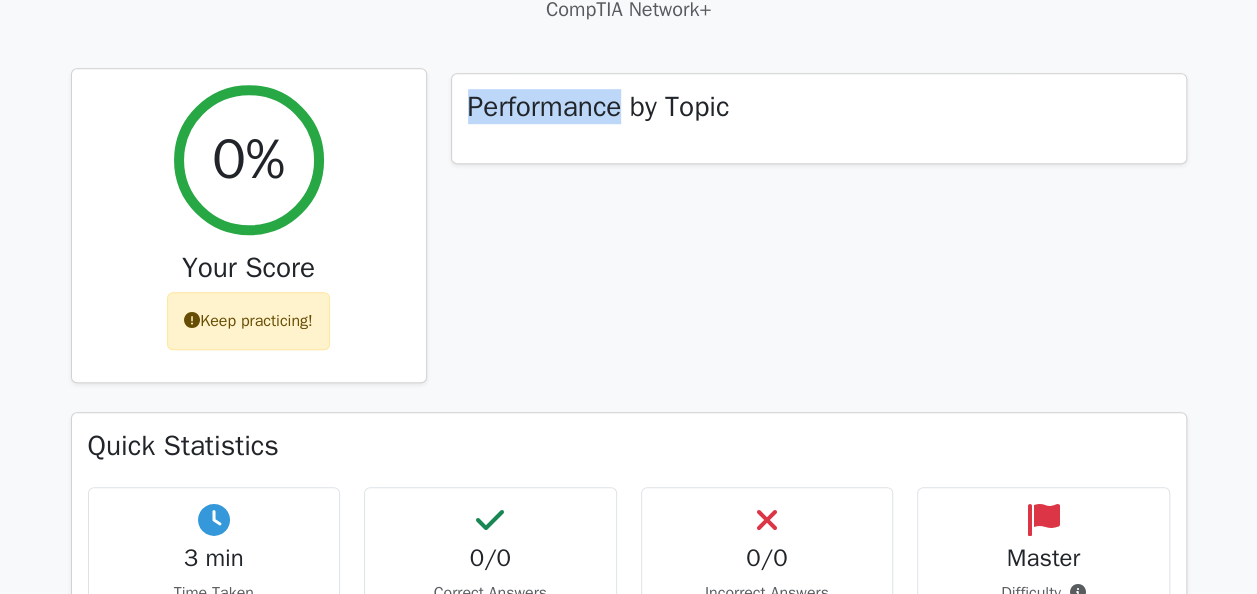 scroll, scrollTop: 898, scrollLeft: 0, axis: vertical 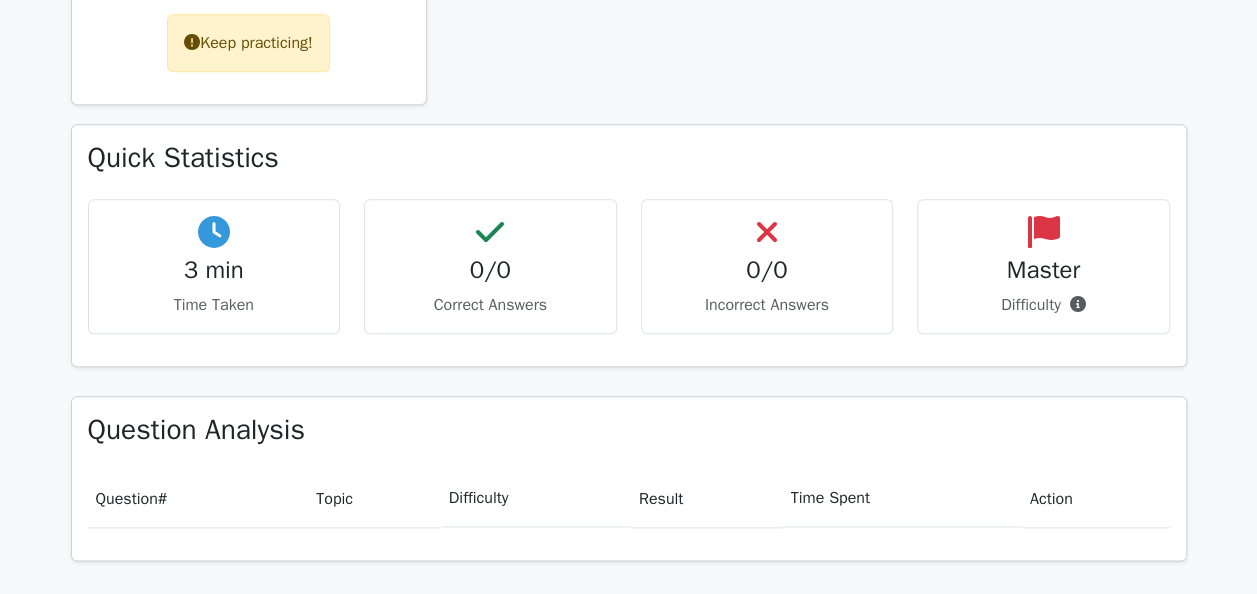 click at bounding box center [214, 232] 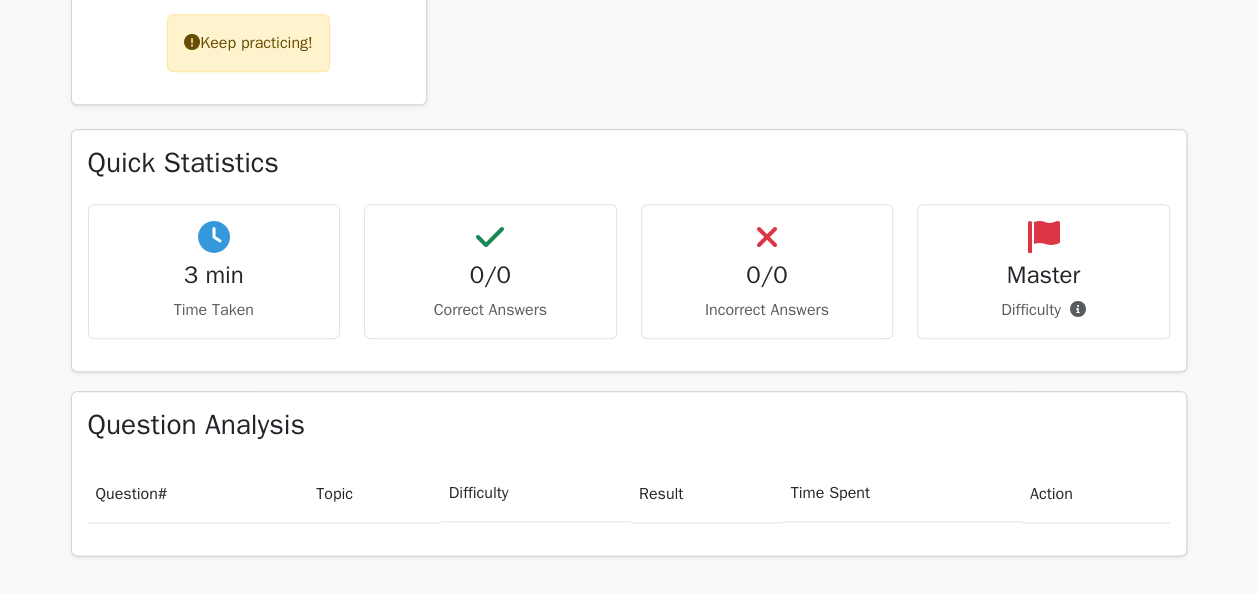click on "Question Analysis" at bounding box center [629, 425] 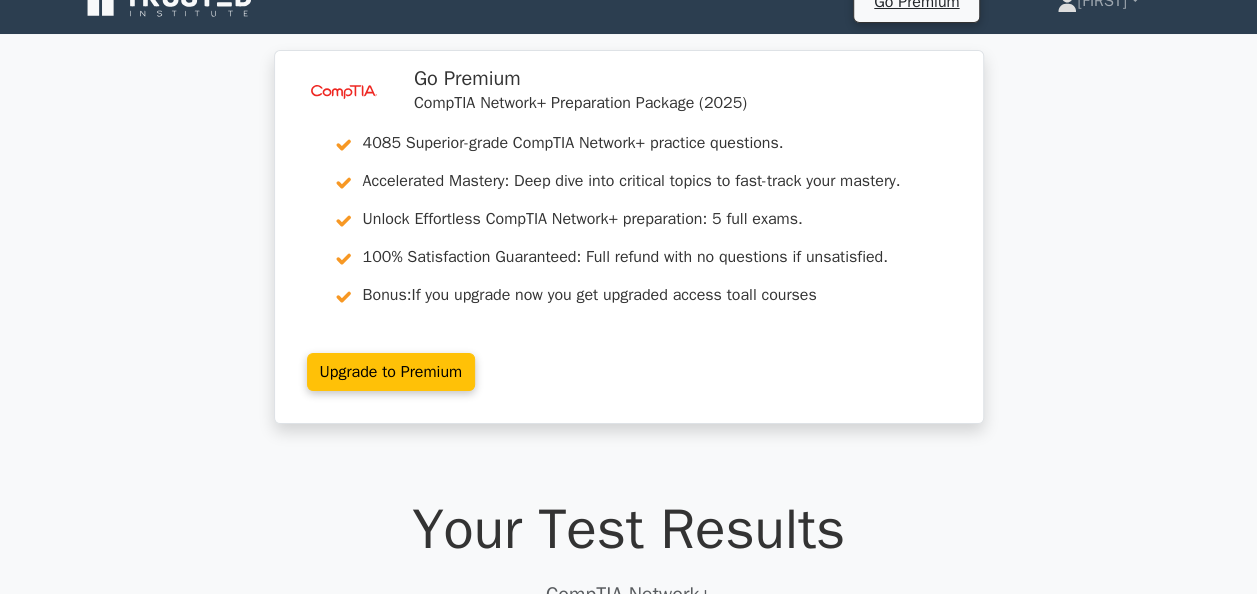 scroll, scrollTop: 0, scrollLeft: 0, axis: both 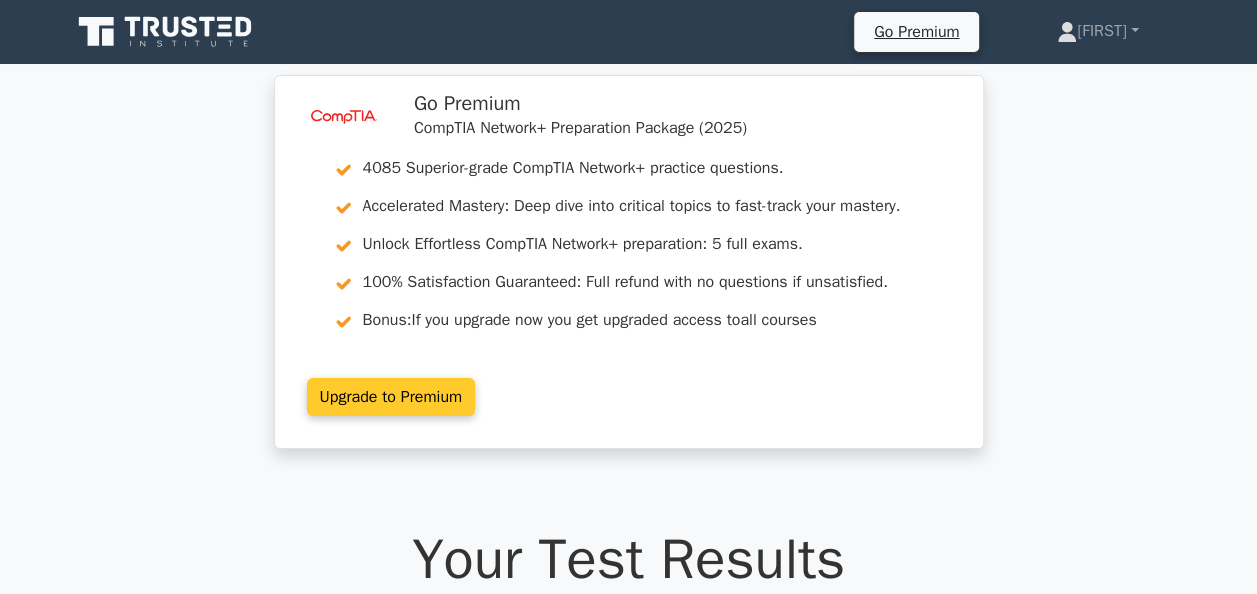 click on "Upgrade to Premium" at bounding box center (391, 397) 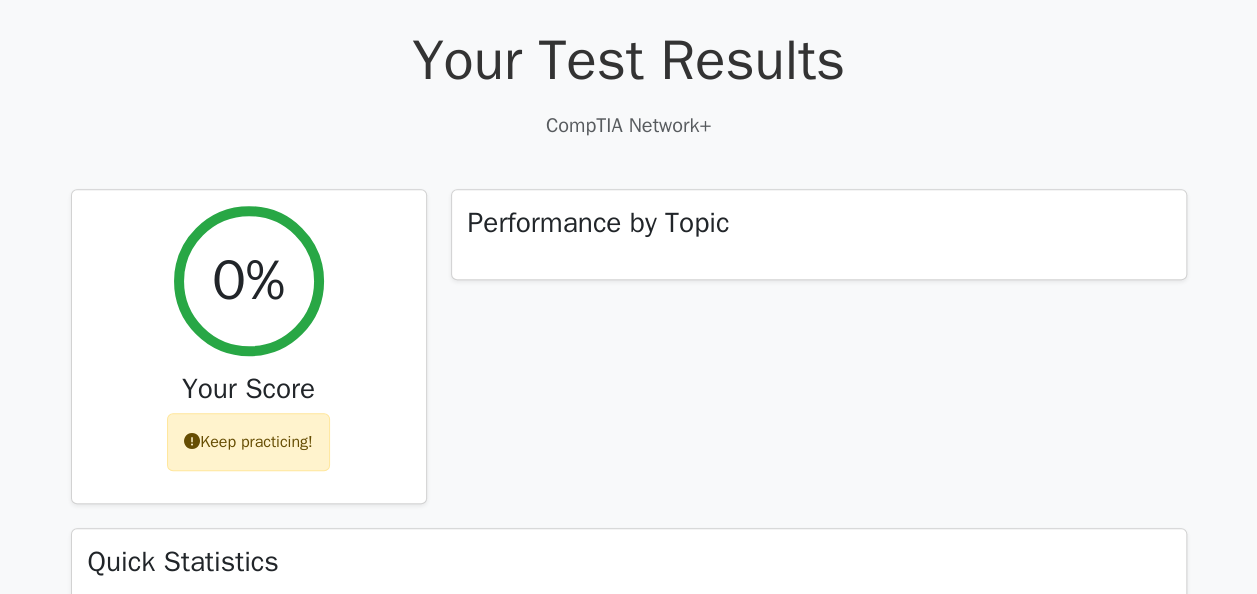 scroll, scrollTop: 500, scrollLeft: 0, axis: vertical 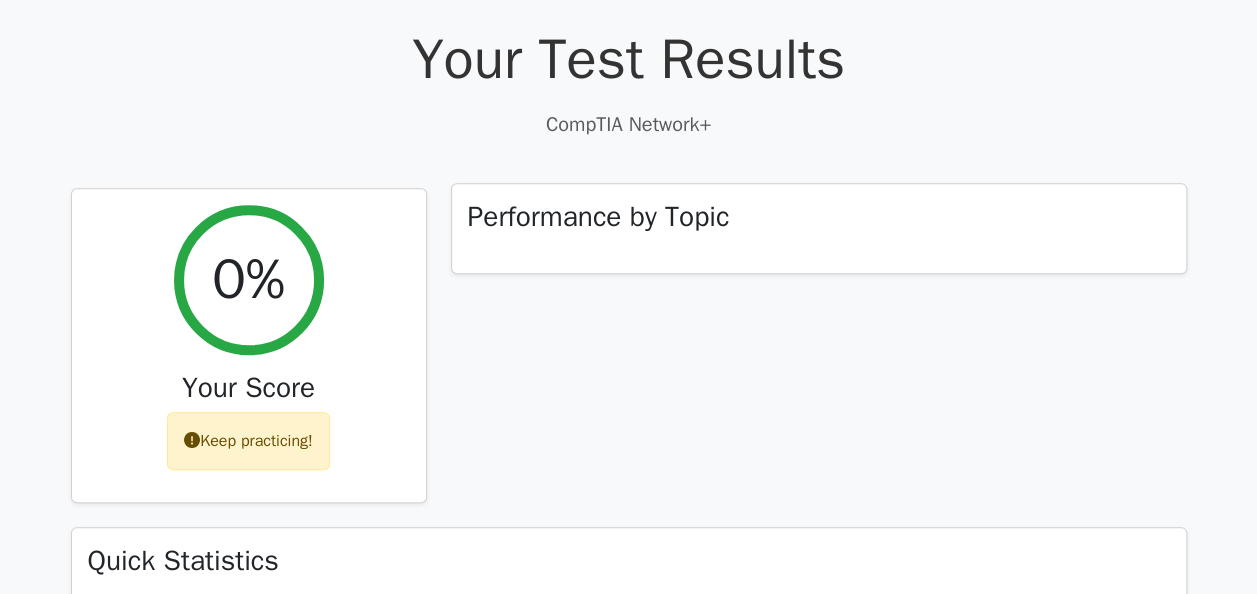 click on "Performance by Topic" at bounding box center [599, 217] 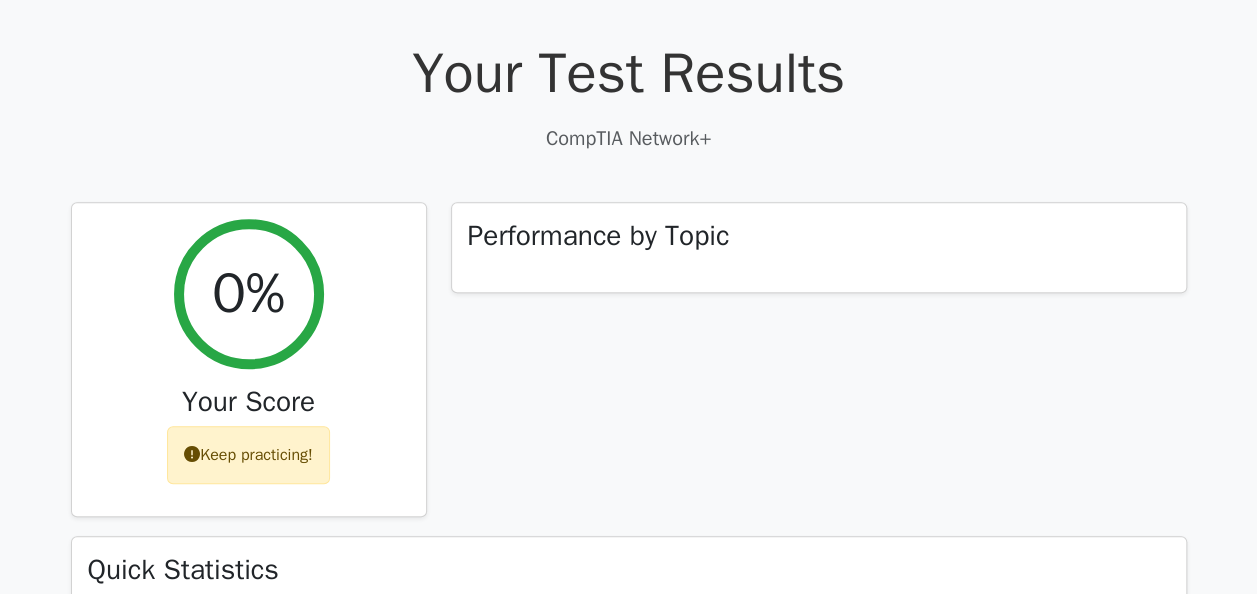 scroll, scrollTop: 200, scrollLeft: 0, axis: vertical 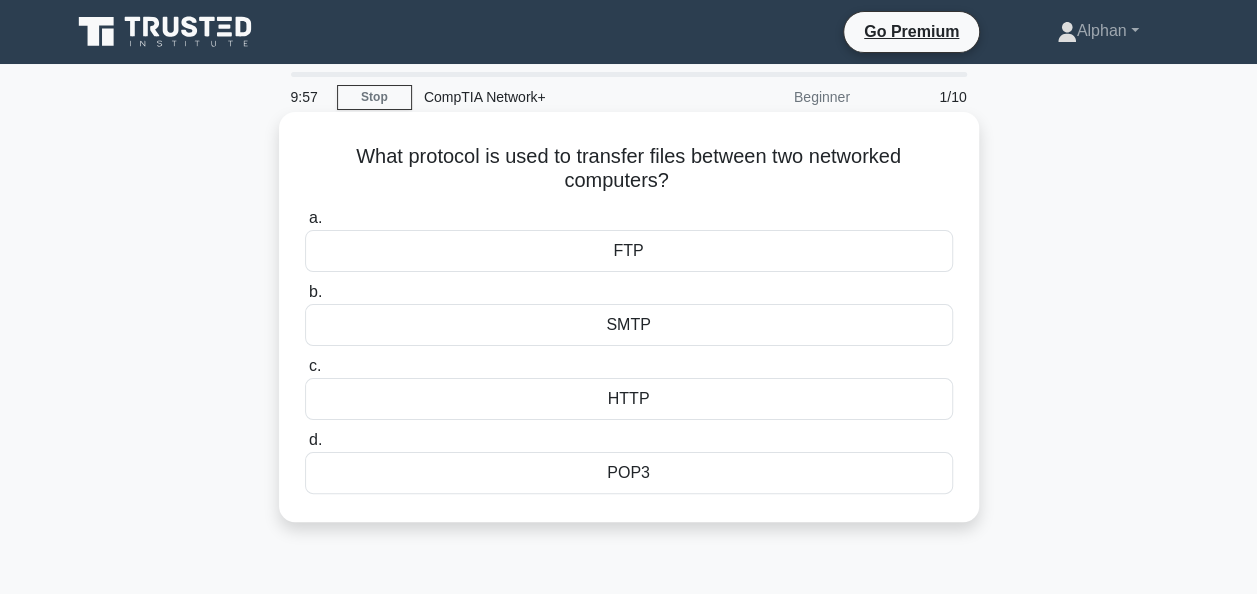 drag, startPoint x: 348, startPoint y: 155, endPoint x: 748, endPoint y: 198, distance: 402.3046 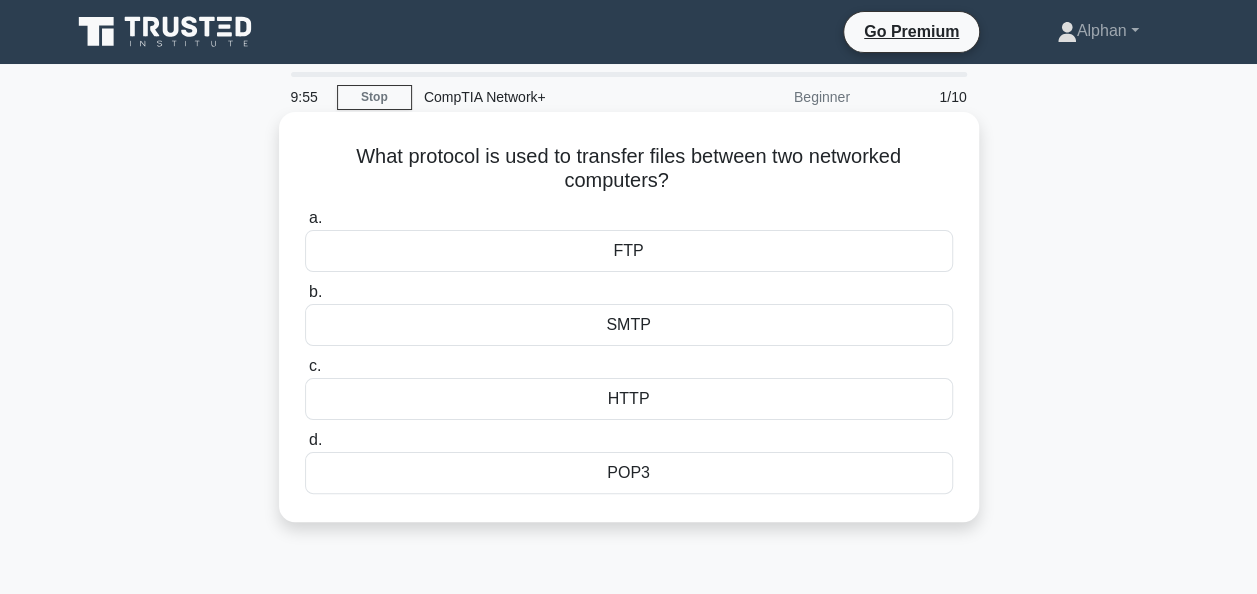drag, startPoint x: 696, startPoint y: 185, endPoint x: 332, endPoint y: 147, distance: 365.97815 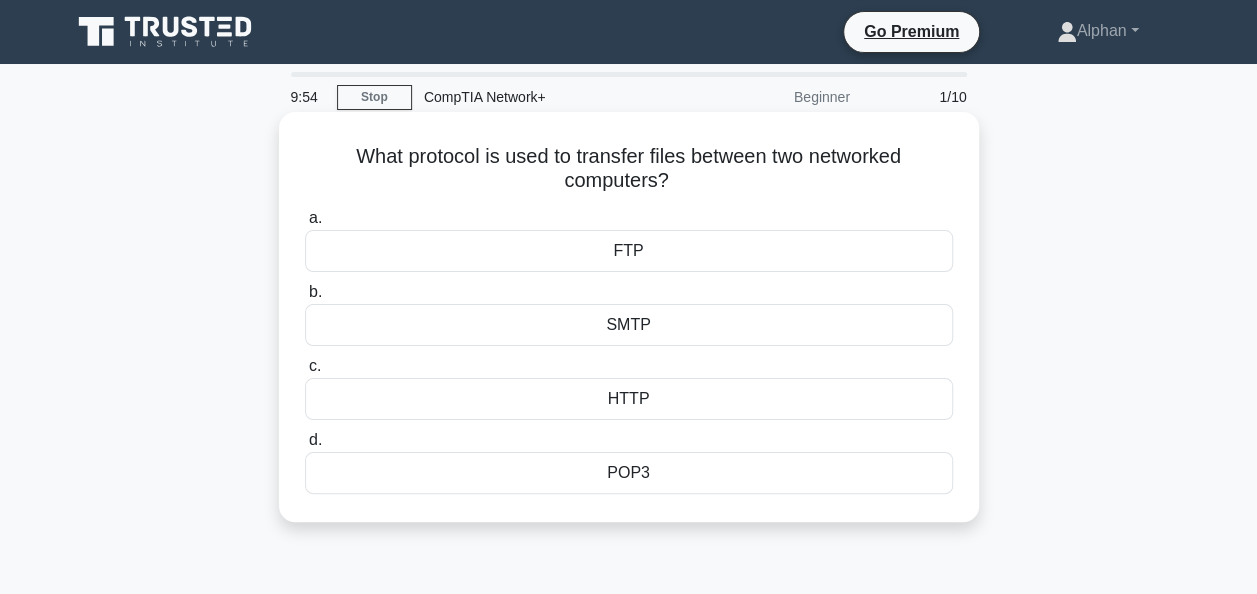drag, startPoint x: 332, startPoint y: 147, endPoint x: 518, endPoint y: 151, distance: 186.043 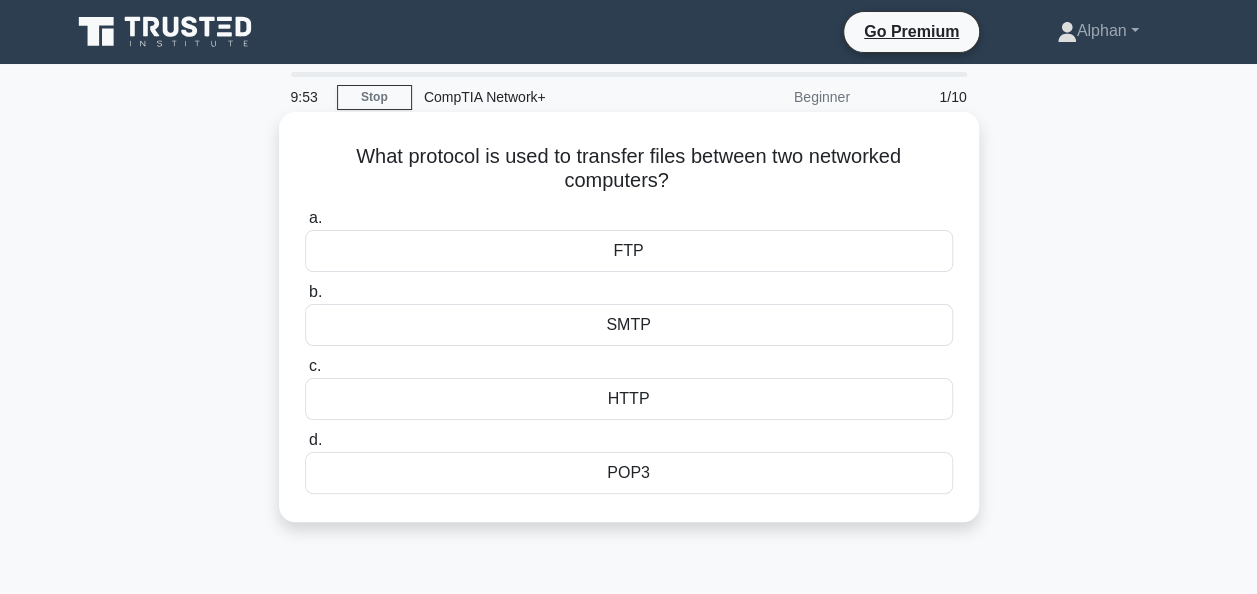 copy on "What protocol is used to transfer files between two networked computers?" 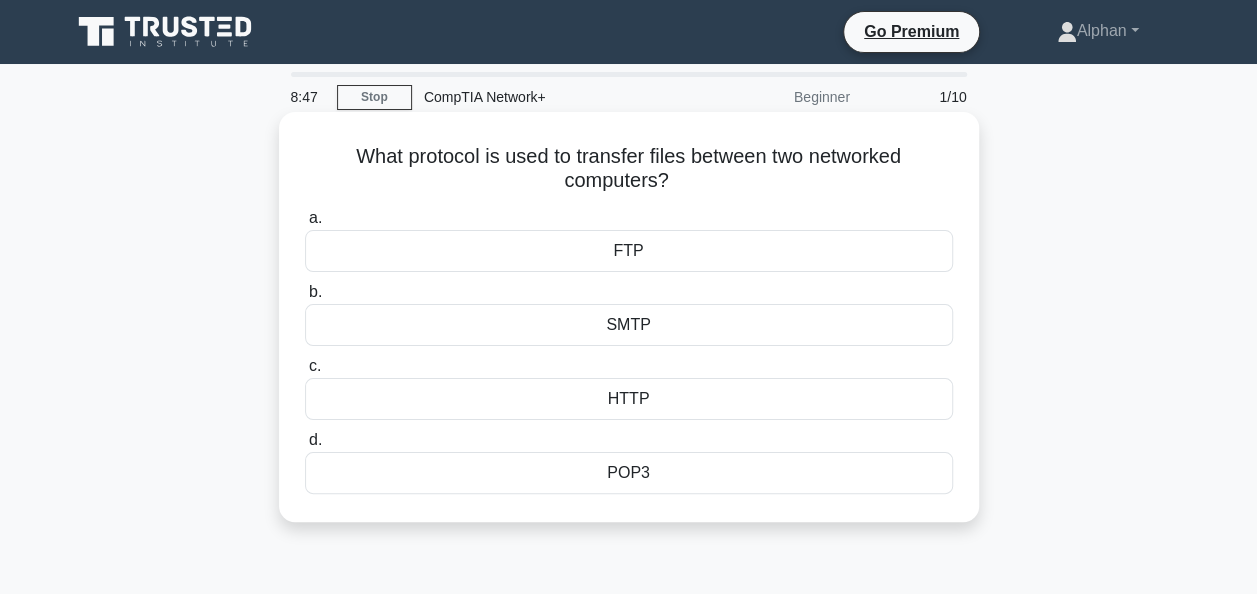 click on "SMTP" at bounding box center [629, 325] 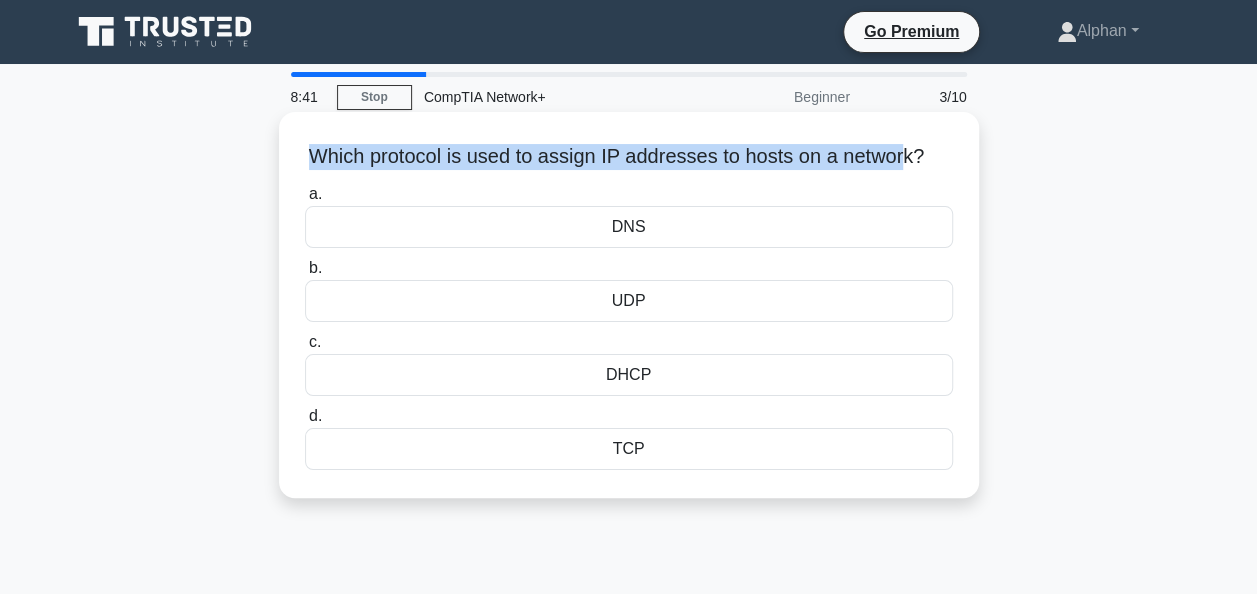 drag, startPoint x: 918, startPoint y: 161, endPoint x: 311, endPoint y: 158, distance: 607.0074 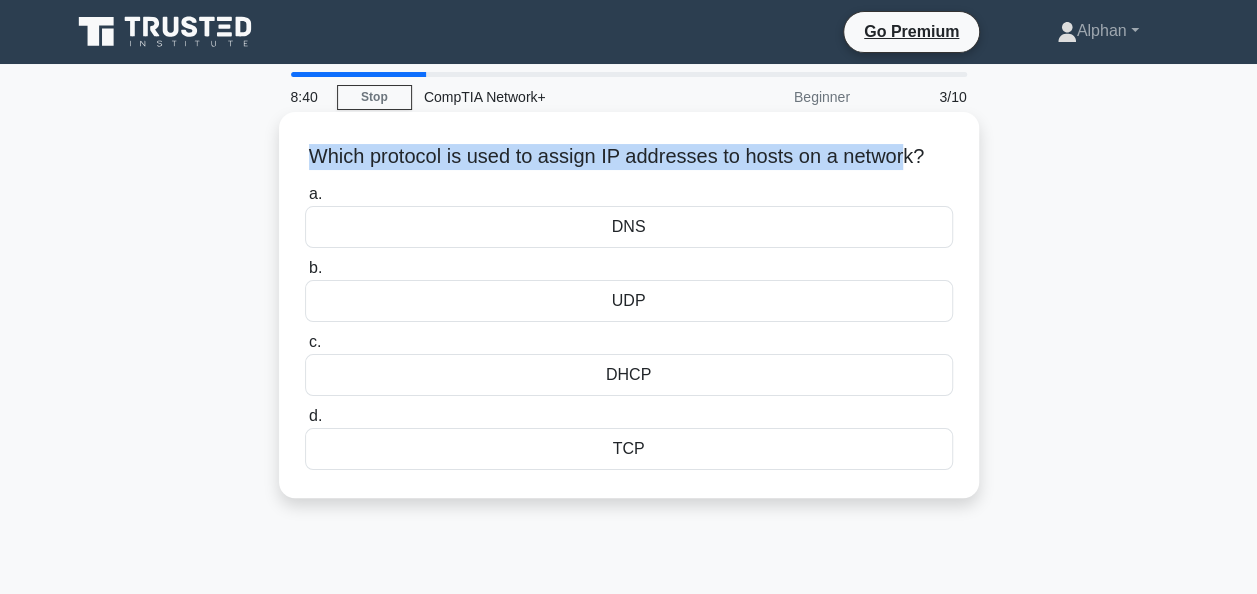 drag, startPoint x: 311, startPoint y: 158, endPoint x: 422, endPoint y: 151, distance: 111.220505 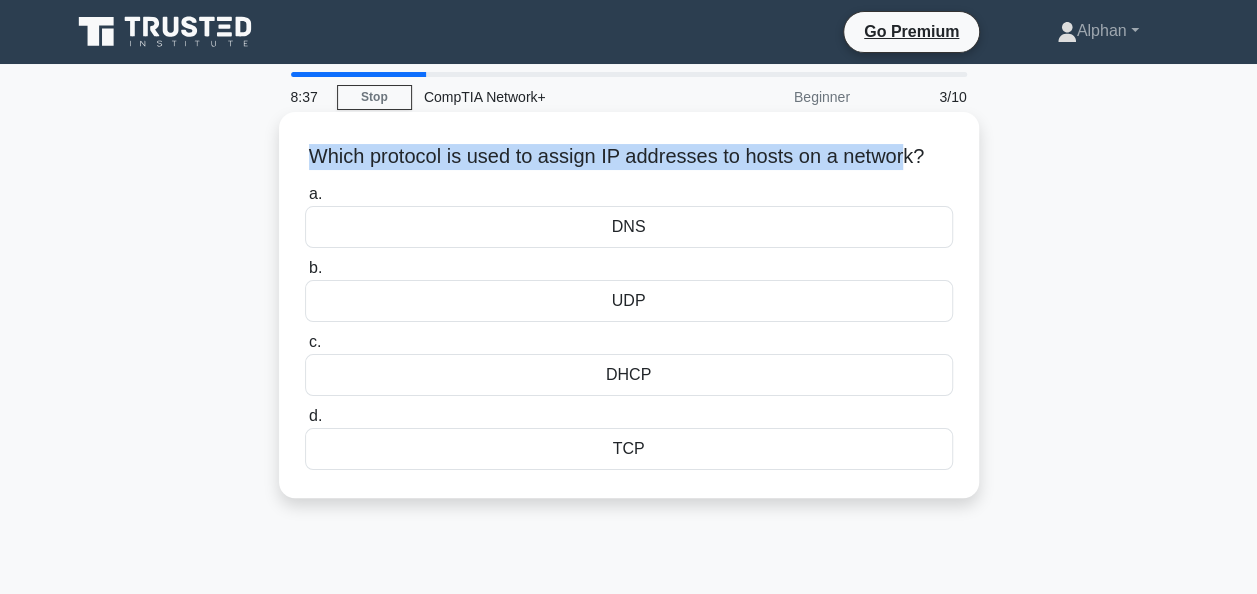 copy on "Which protocol is used to assign IP addresses to hosts on a networ" 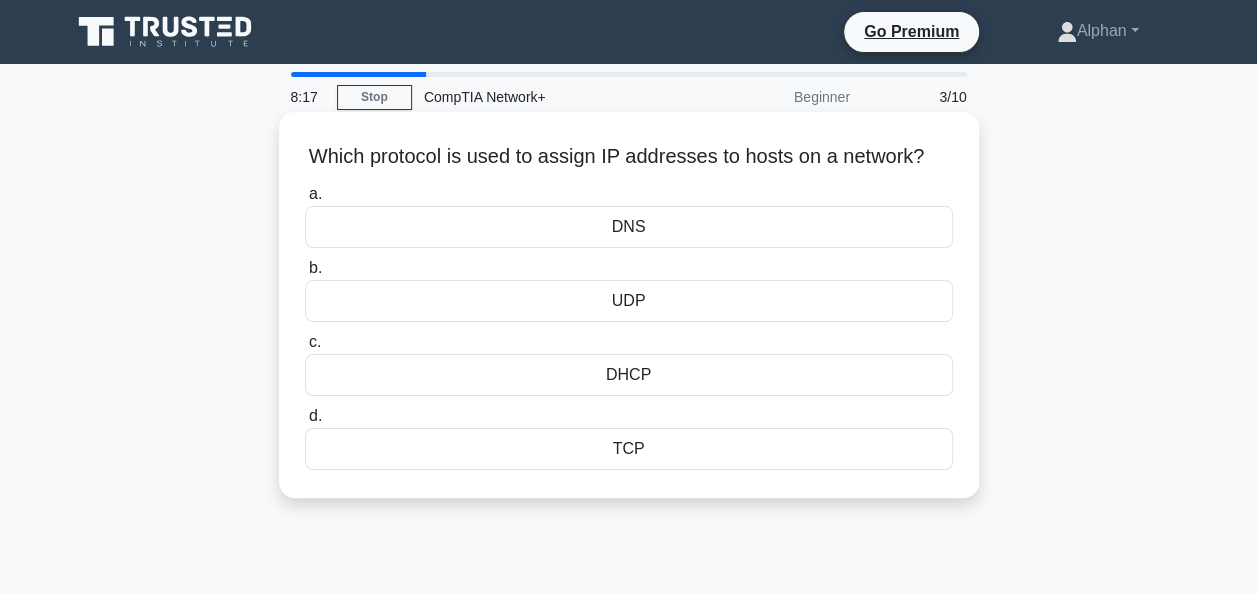 click on "DHCP" at bounding box center (629, 375) 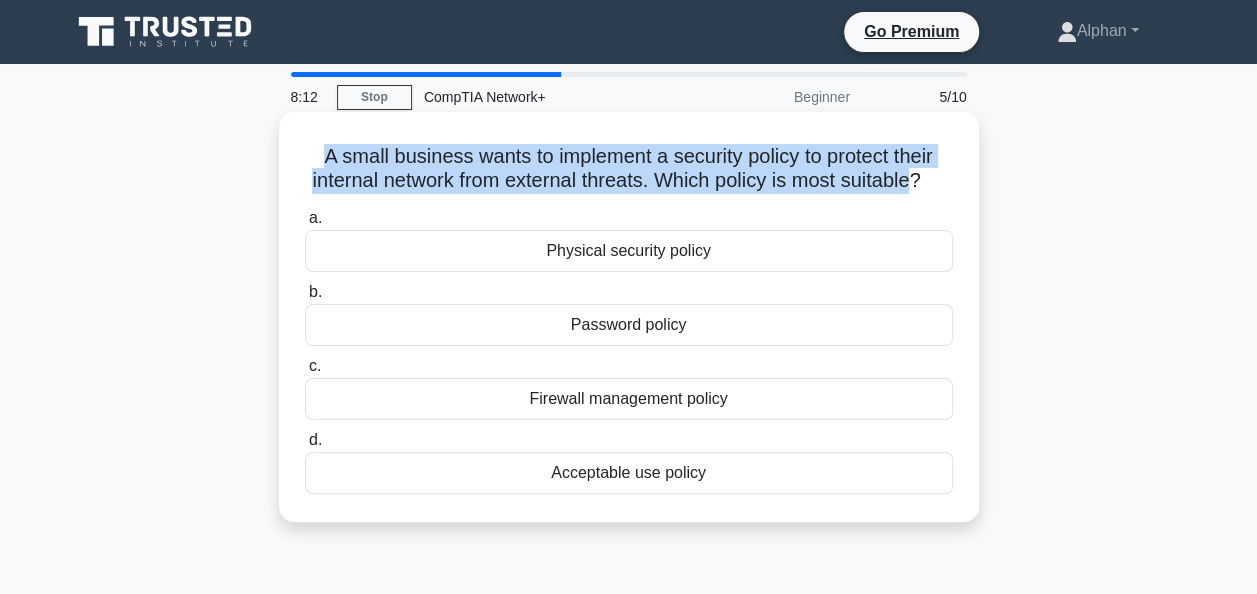 drag, startPoint x: 790, startPoint y: 180, endPoint x: 293, endPoint y: 150, distance: 497.9046 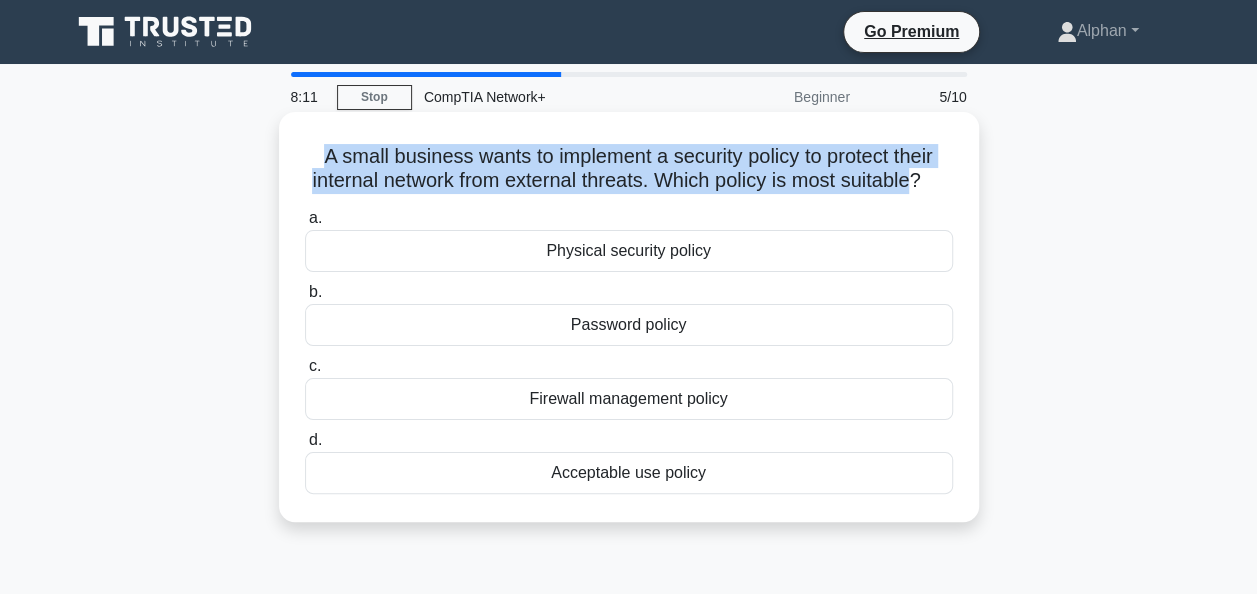 drag, startPoint x: 293, startPoint y: 150, endPoint x: 508, endPoint y: 164, distance: 215.45534 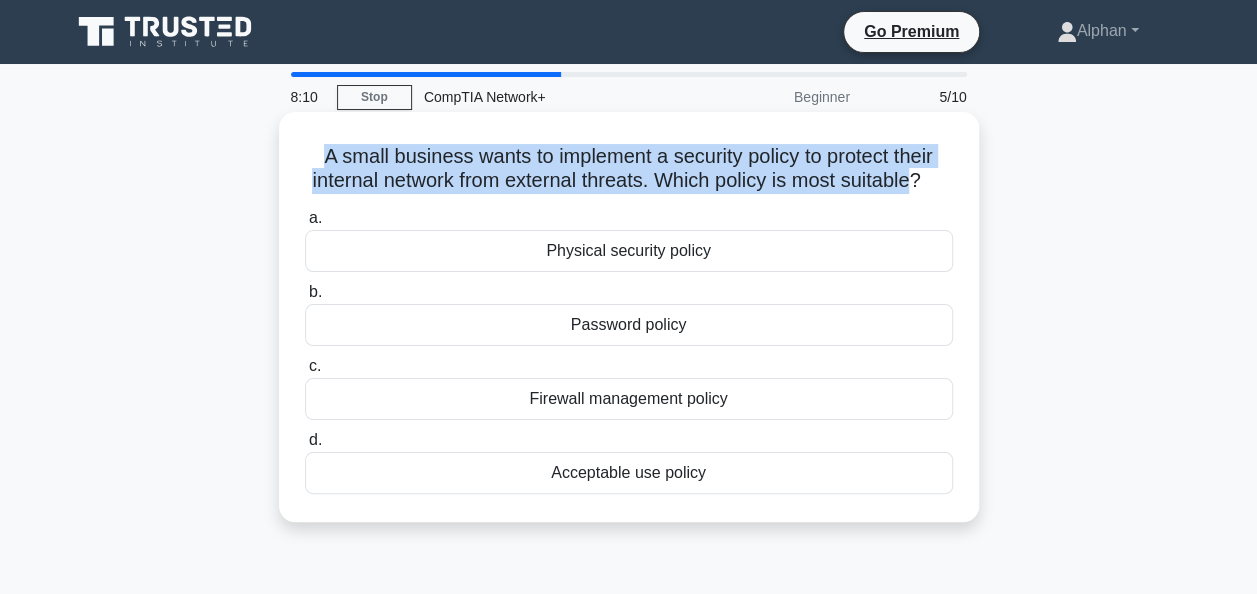copy on "A small business wants to implement a security policy to protect their internal network from external threats. Which policy is most suitable" 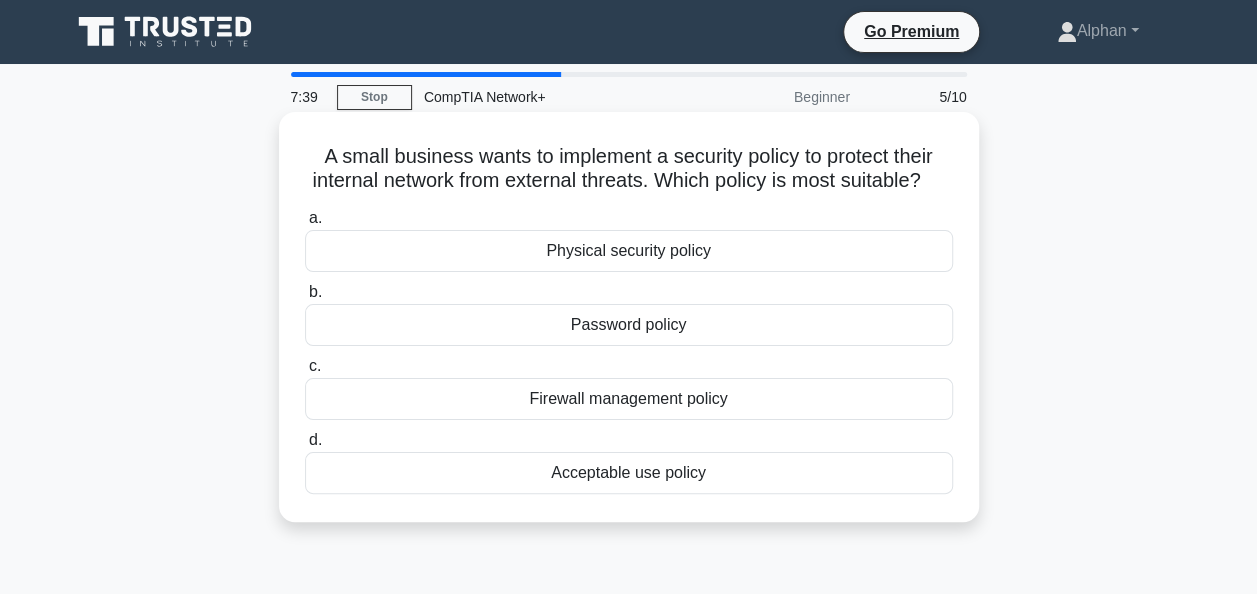 click on "Physical security policy" at bounding box center [629, 251] 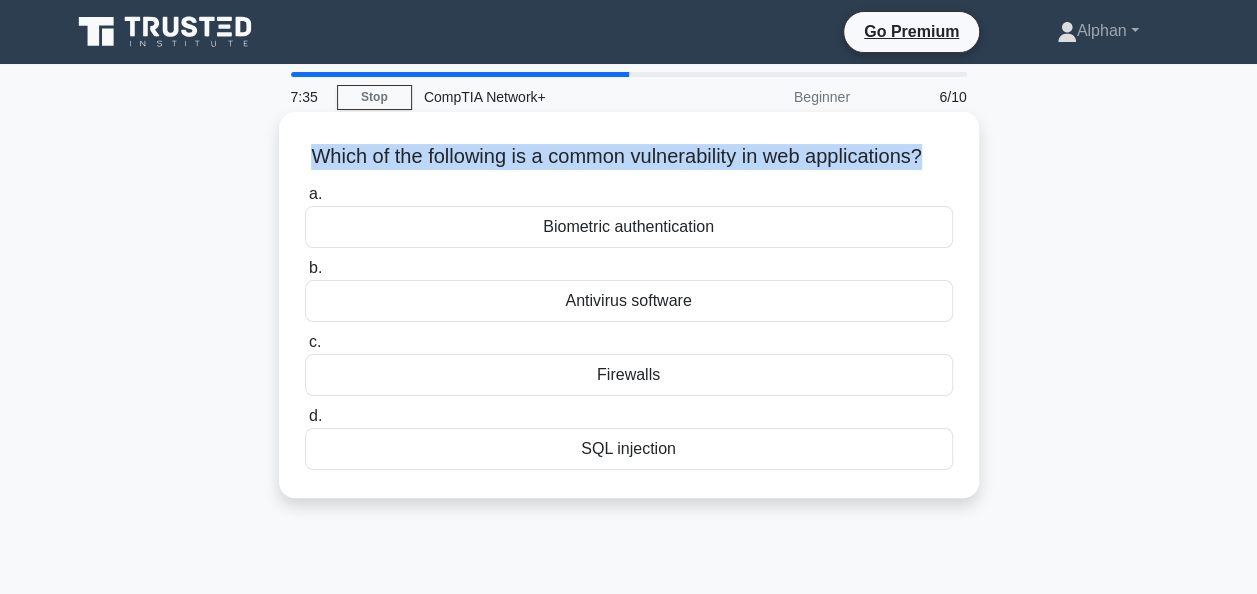 drag, startPoint x: 944, startPoint y: 154, endPoint x: 308, endPoint y: 160, distance: 636.0283 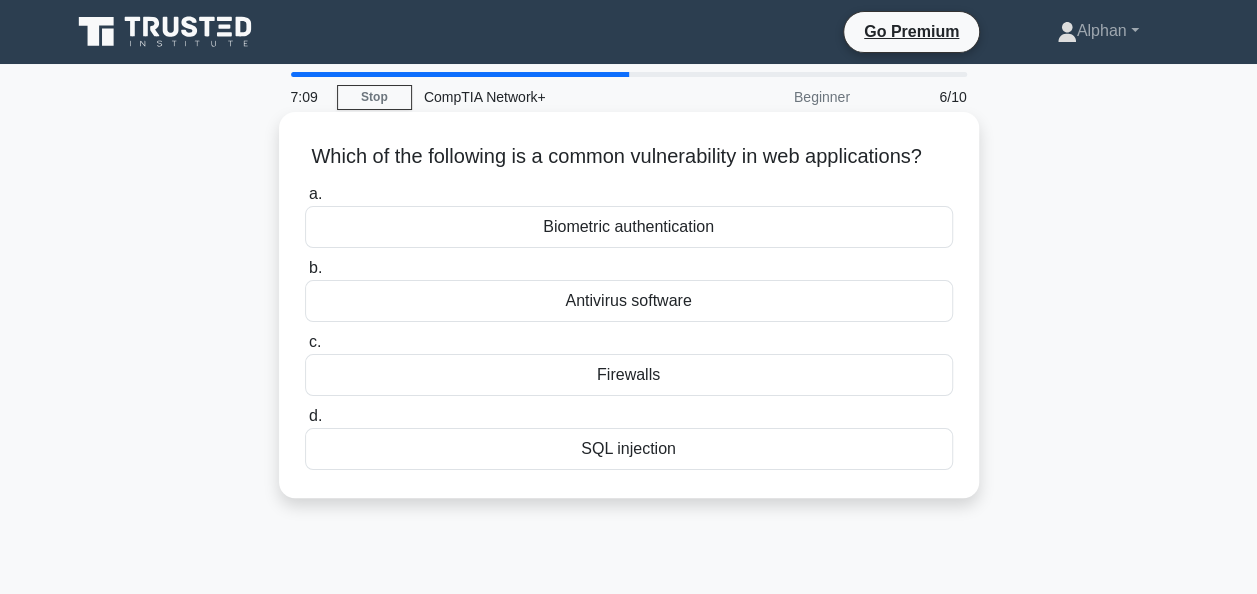 click on "Which of the following is a common vulnerability in web applications?
.spinner_0XTQ{transform-origin:center;animation:spinner_y6GP .75s linear infinite}@keyframes spinner_y6GP{100%{transform:rotate(360deg)}}
a.
Biometric authentication
b.
c." at bounding box center [629, 305] 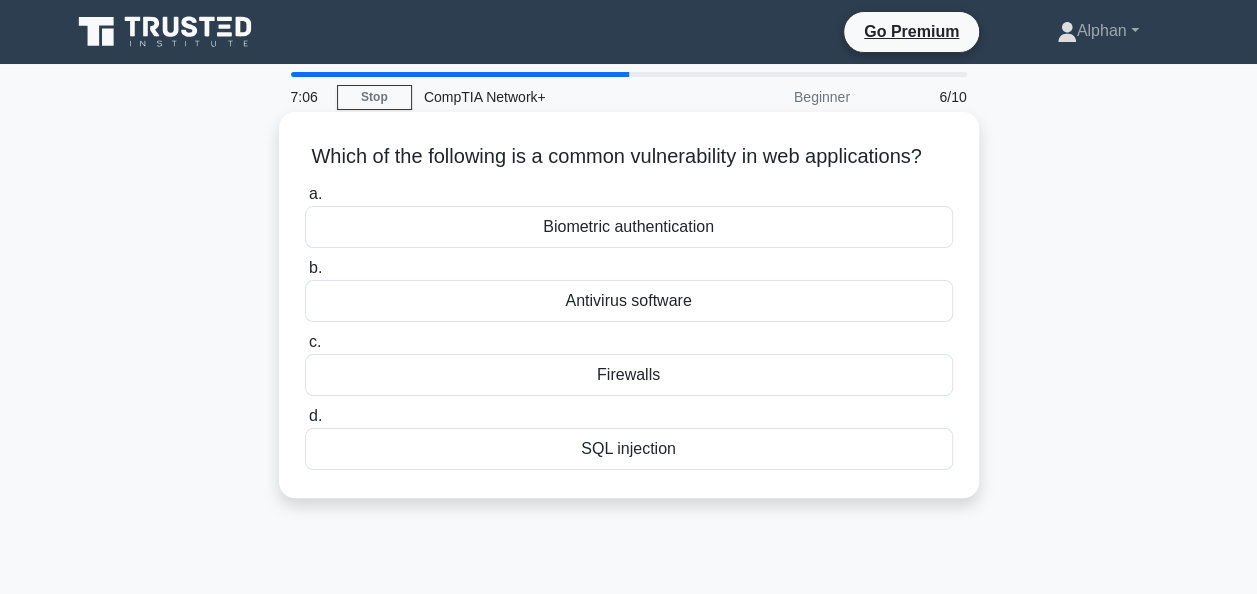 click on "Antivirus software" at bounding box center (629, 301) 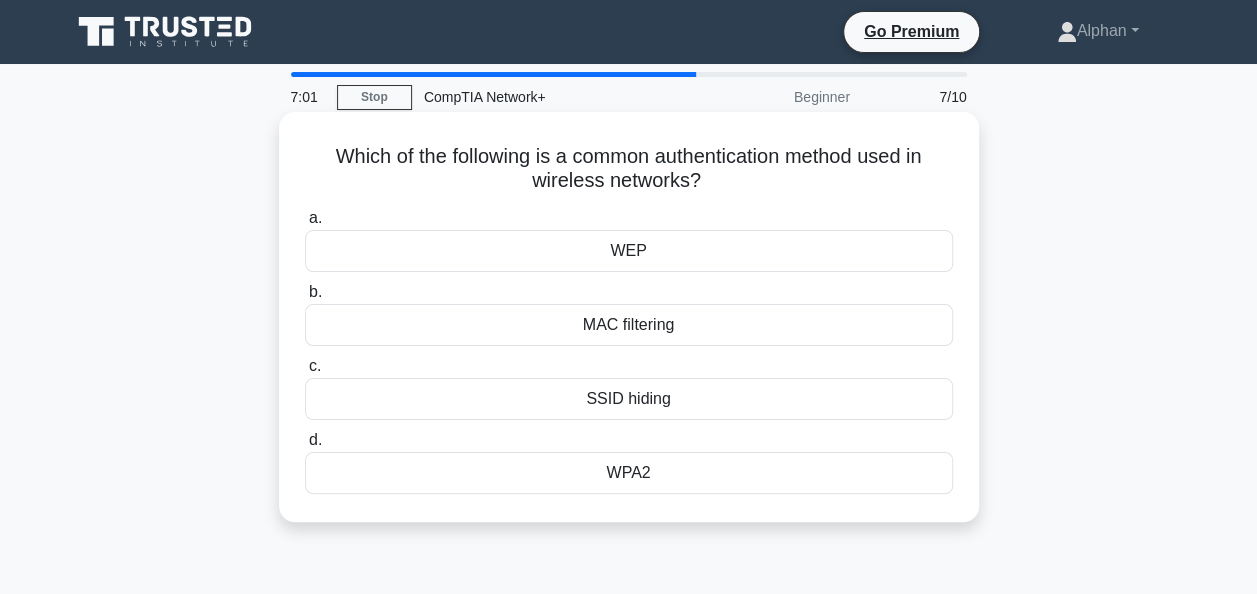 drag, startPoint x: 770, startPoint y: 171, endPoint x: 737, endPoint y: 179, distance: 33.955853 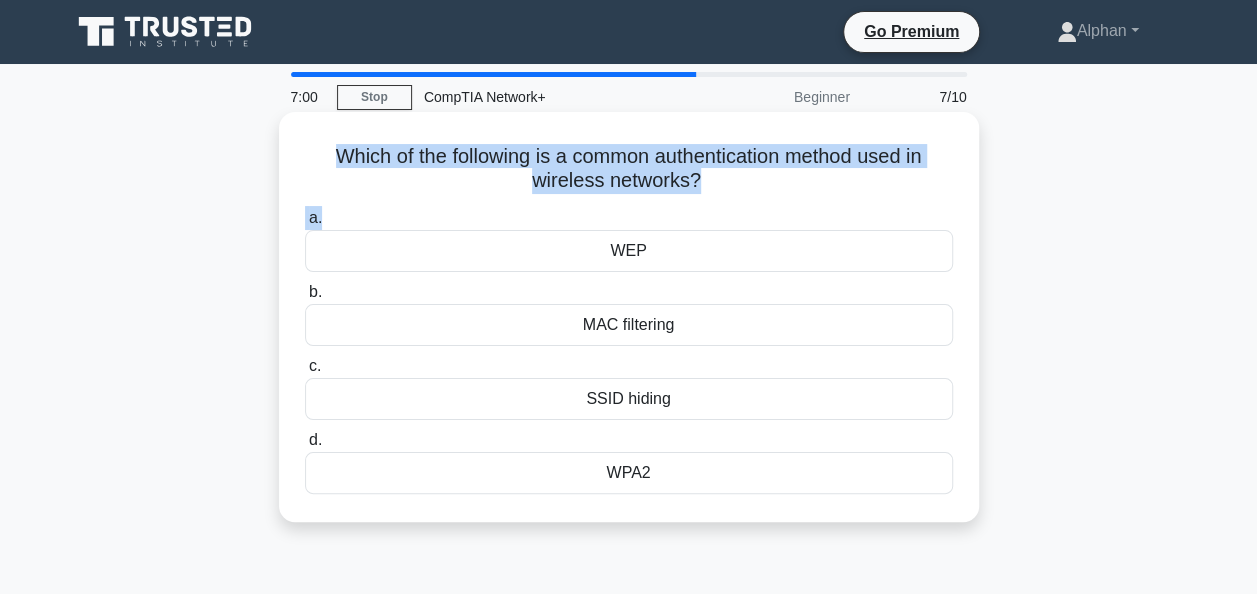 drag, startPoint x: 768, startPoint y: 200, endPoint x: 318, endPoint y: 145, distance: 453.34866 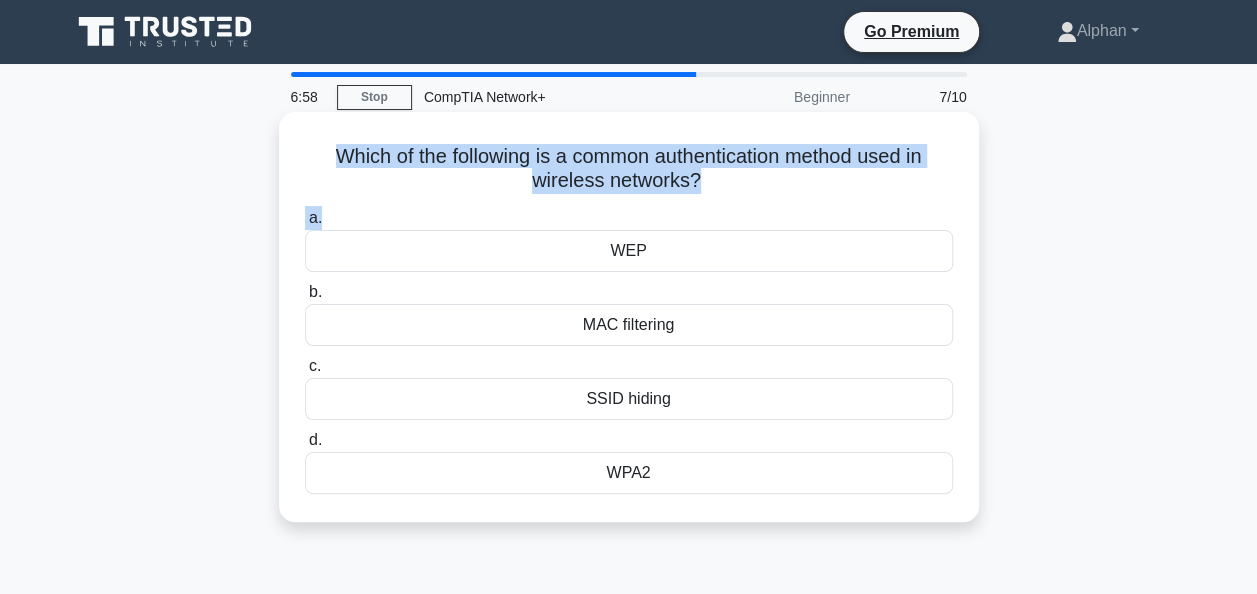 drag, startPoint x: 318, startPoint y: 145, endPoint x: 468, endPoint y: 169, distance: 151.90787 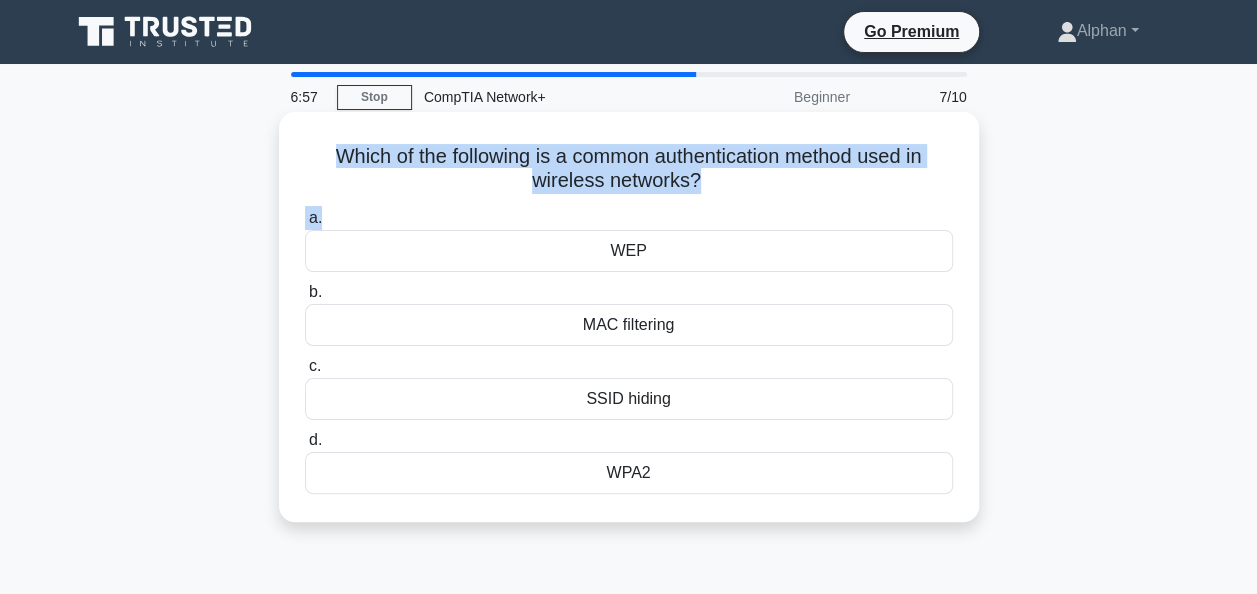 click on "Which of the following is a common authentication method used in wireless networks?
.spinner_0XTQ{transform-origin:center;animation:spinner_y6GP .75s linear infinite}@keyframes spinner_y6GP{100%{transform:rotate(360deg)}}" at bounding box center [629, 169] 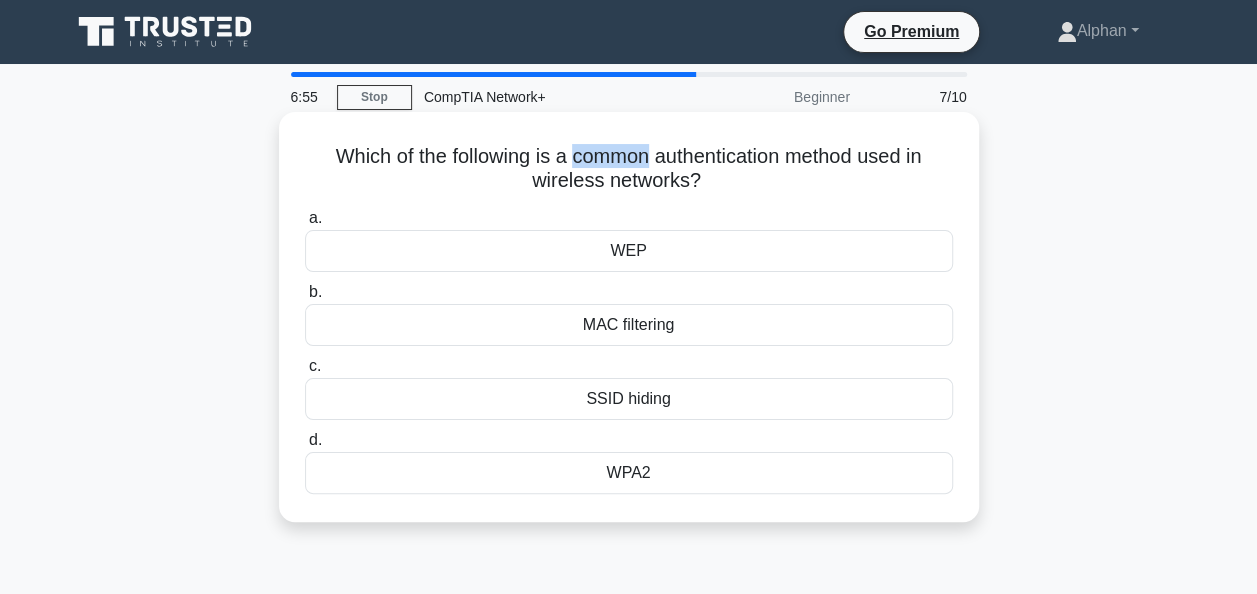 drag, startPoint x: 608, startPoint y: 164, endPoint x: 314, endPoint y: 154, distance: 294.17 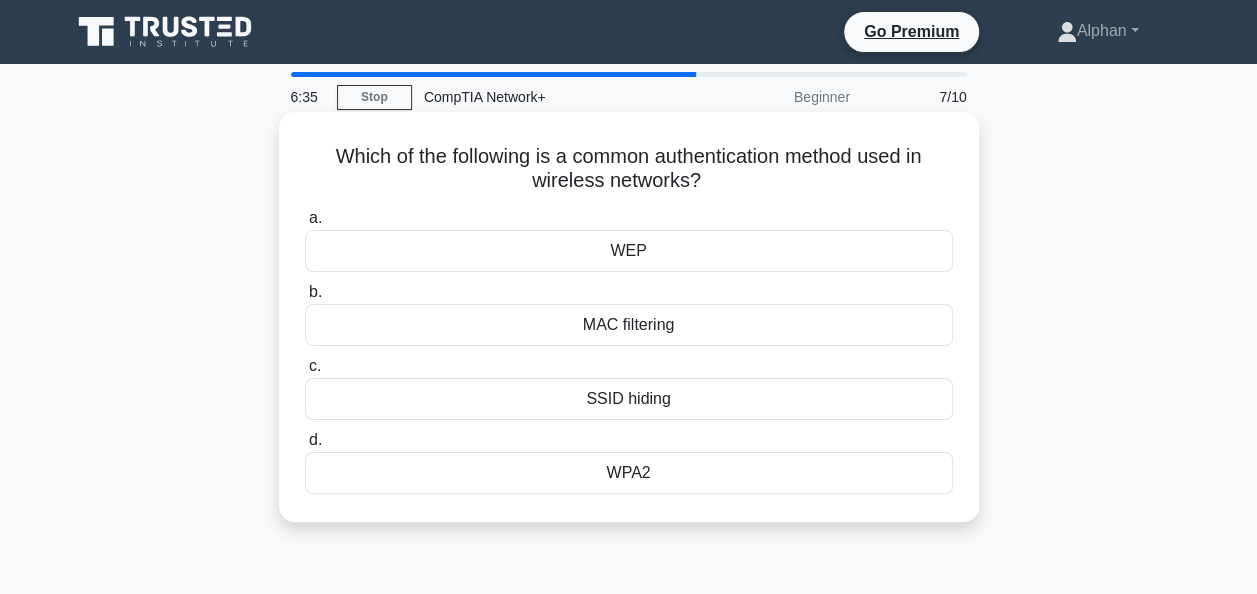 click on "WEP" at bounding box center [629, 251] 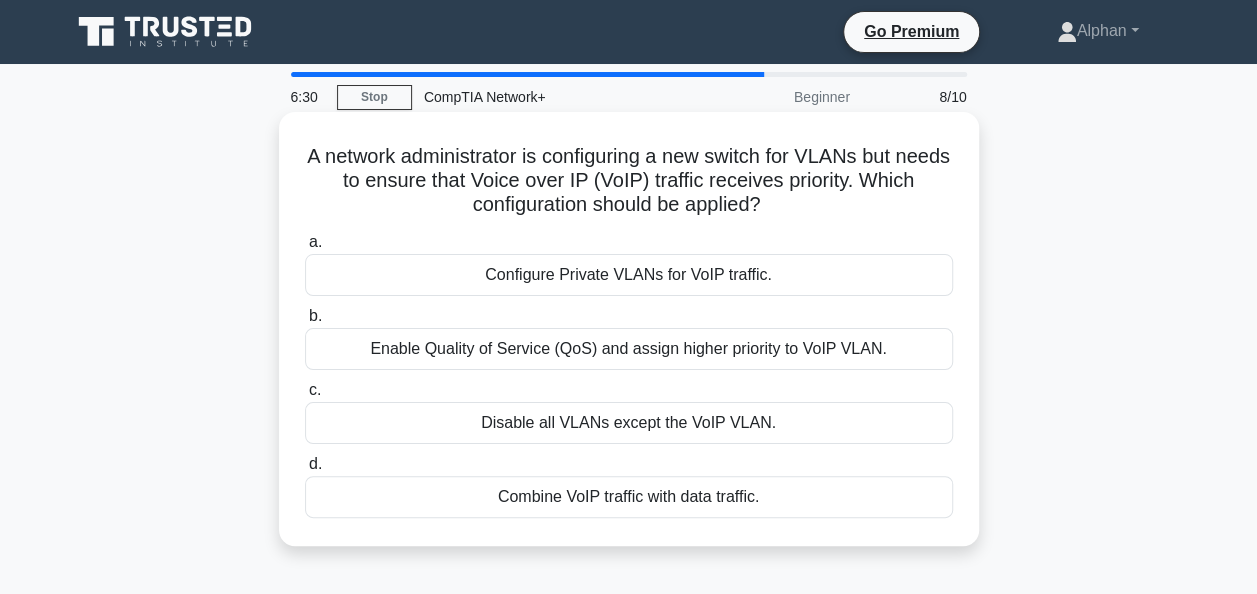 click on "Configure Private VLANs for VoIP traffic." at bounding box center [629, 275] 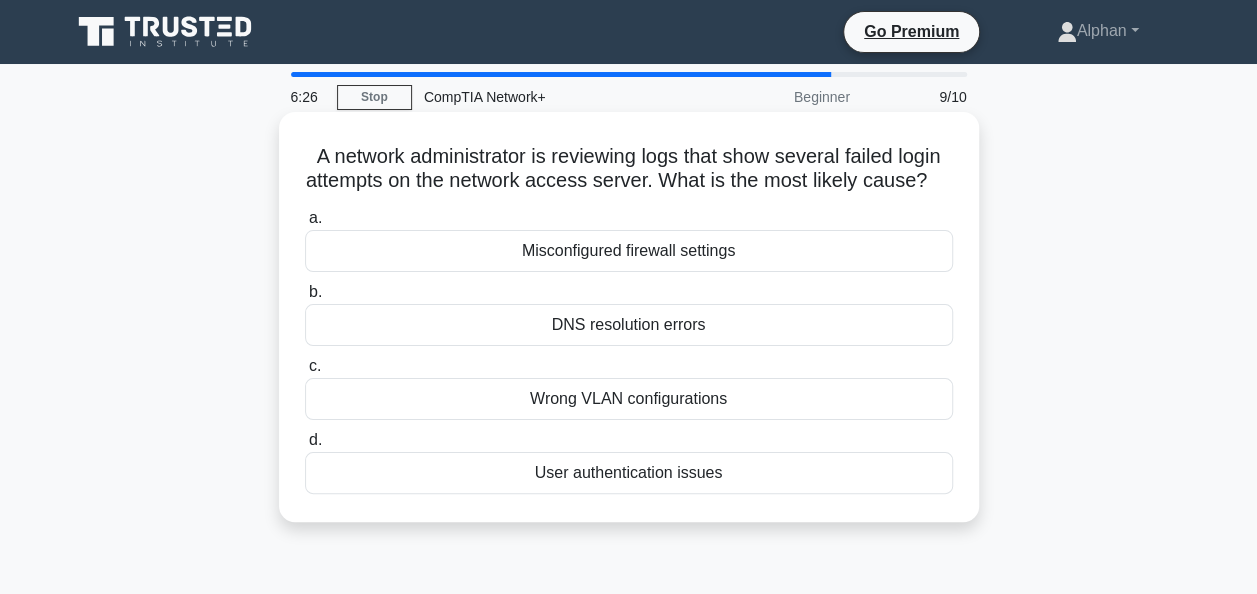 click on "Misconfigured firewall settings" at bounding box center (629, 251) 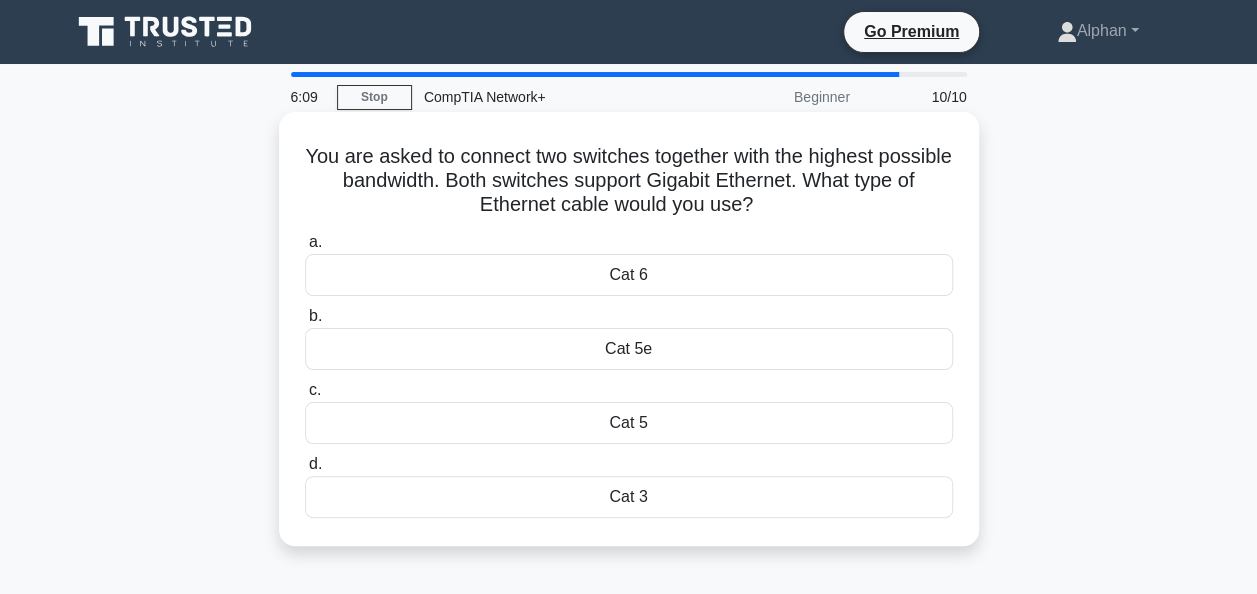 click on "Cat 6" at bounding box center (629, 275) 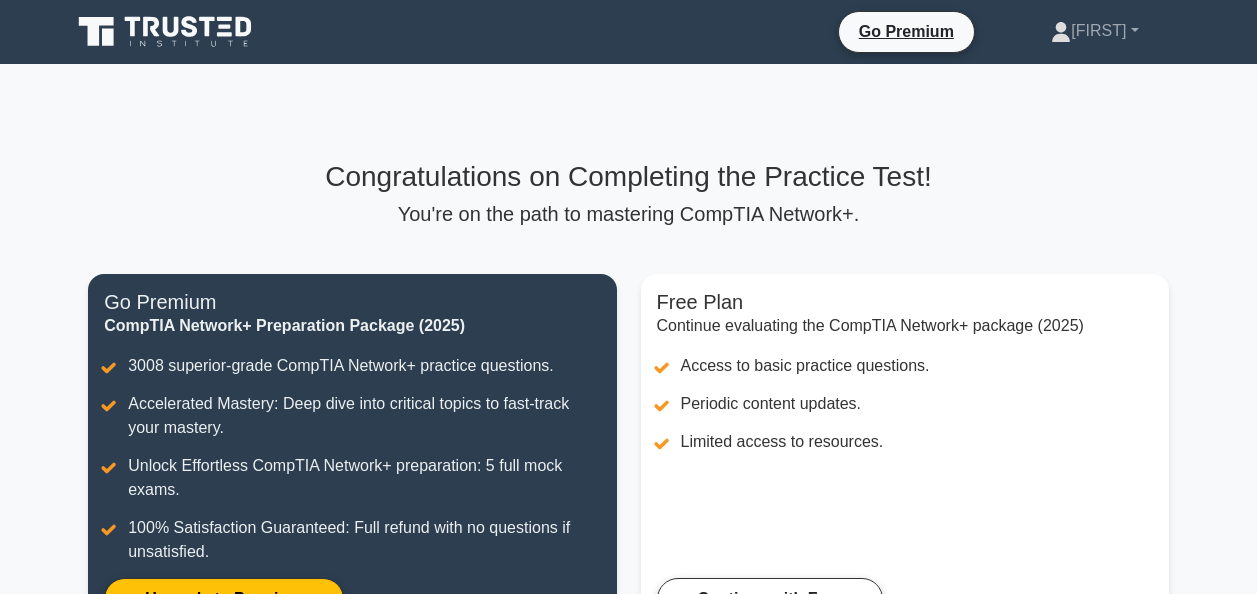 scroll, scrollTop: 0, scrollLeft: 0, axis: both 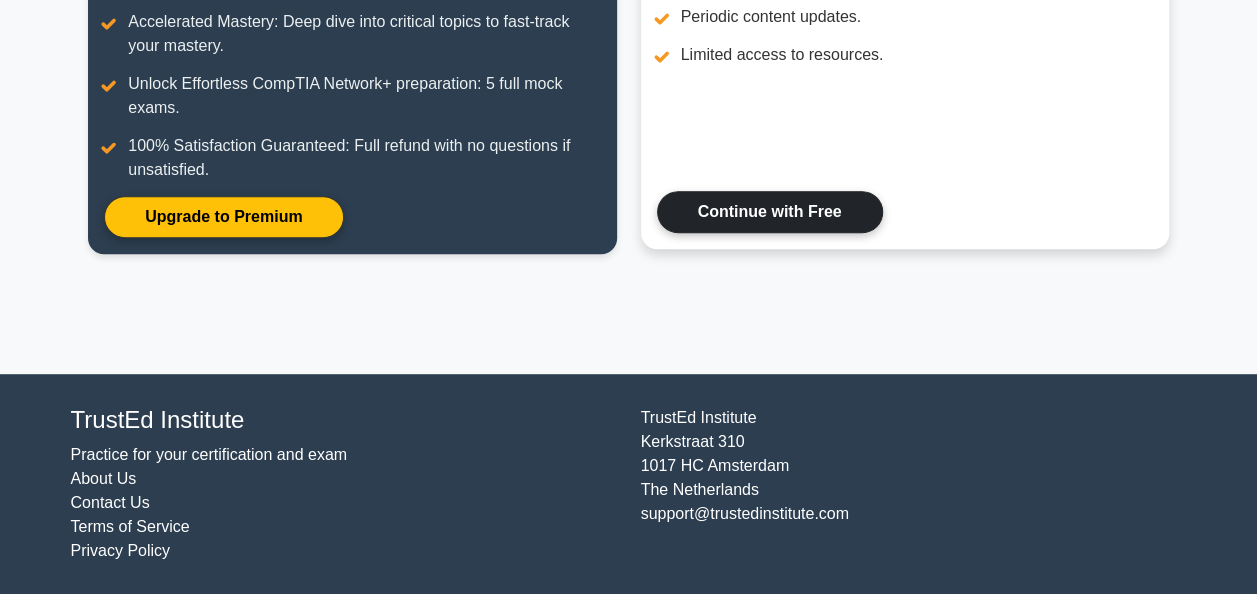 click on "Continue with Free" at bounding box center (770, 212) 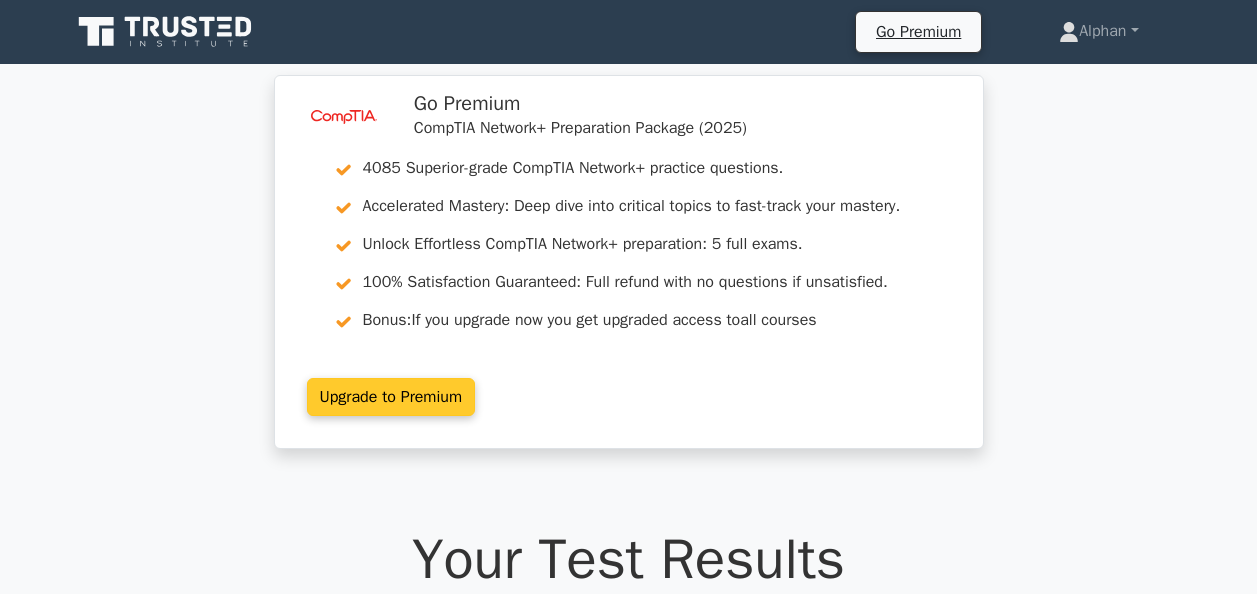 scroll, scrollTop: 0, scrollLeft: 0, axis: both 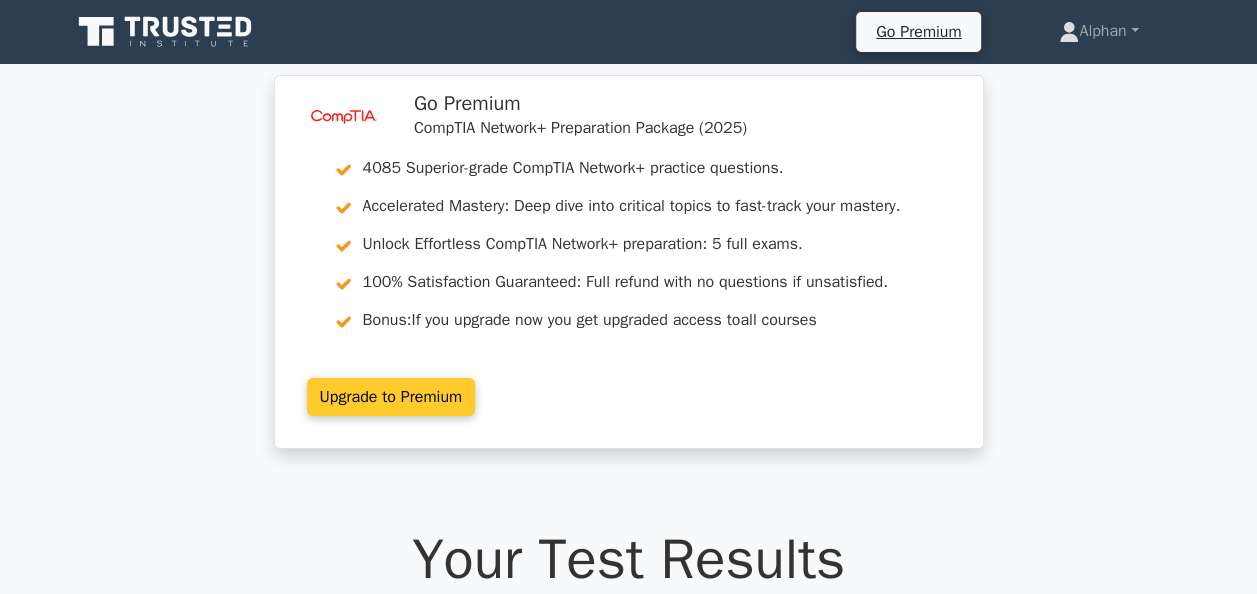 click on "Upgrade to Premium" at bounding box center (391, 397) 